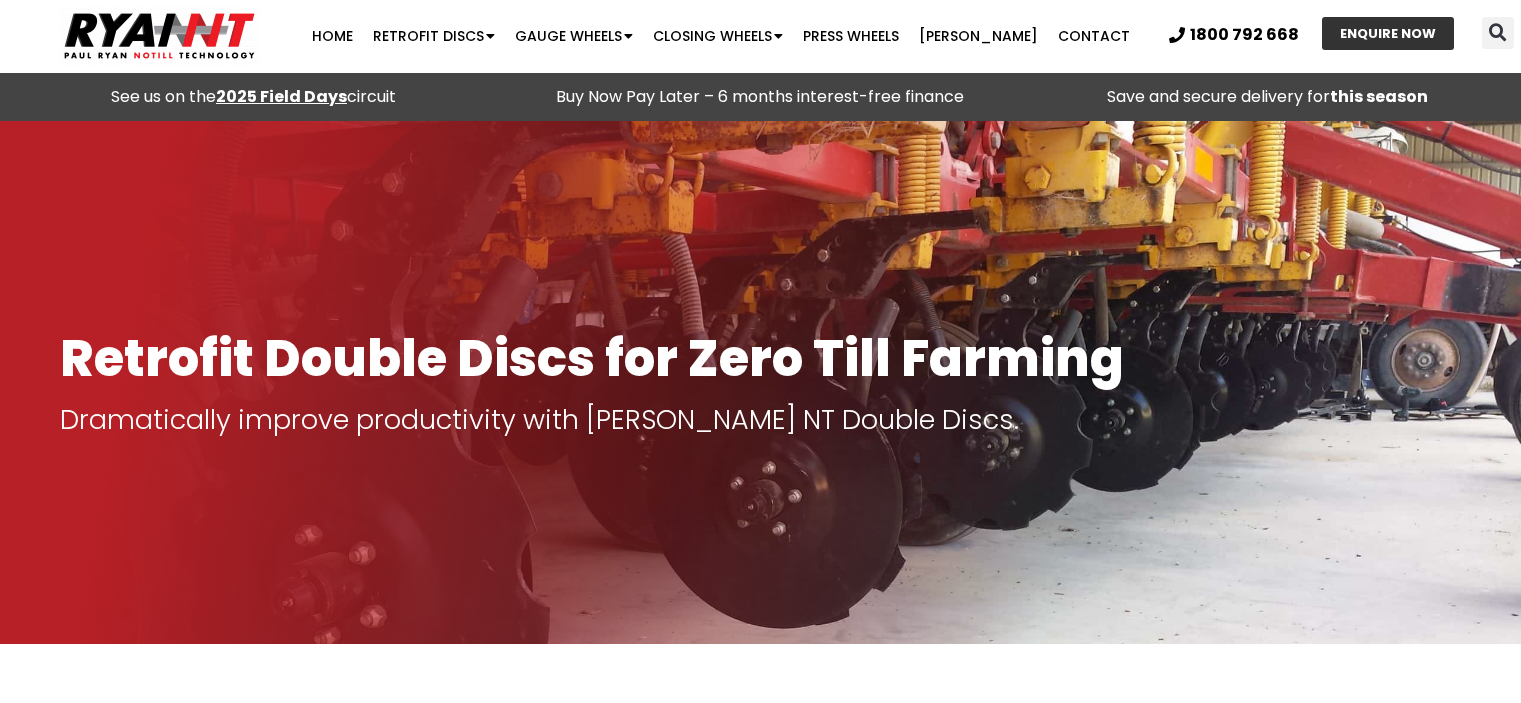 scroll, scrollTop: 900, scrollLeft: 0, axis: vertical 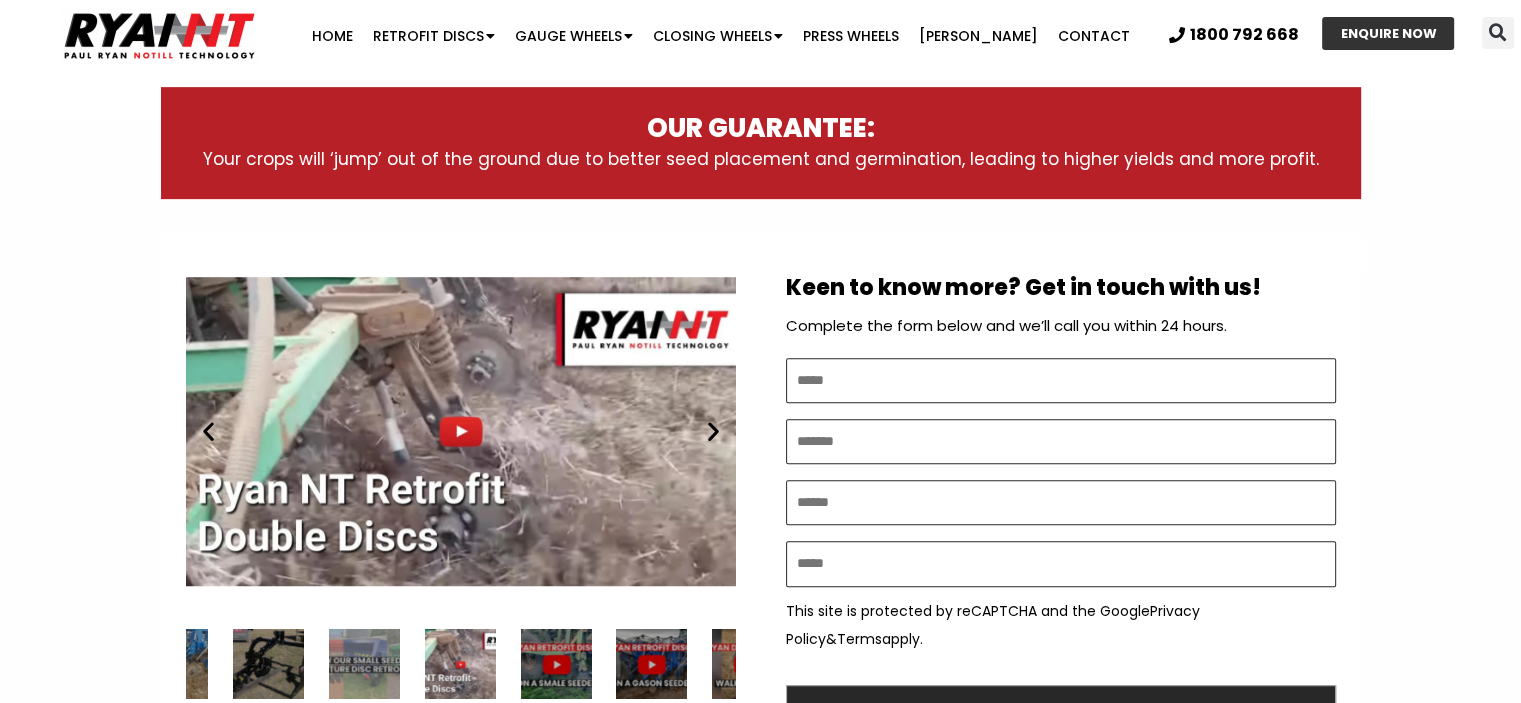 click on "Name *" at bounding box center [1061, 380] 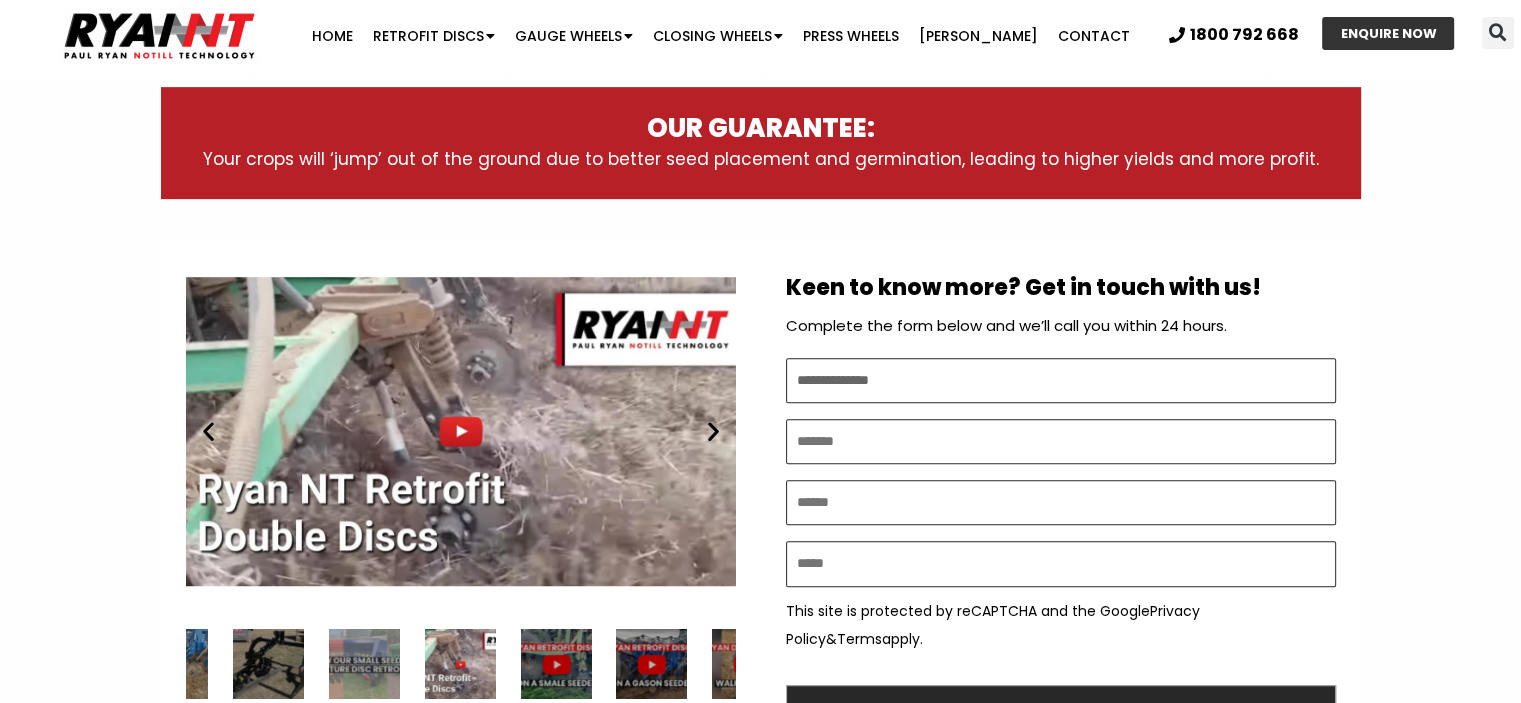 type on "**********" 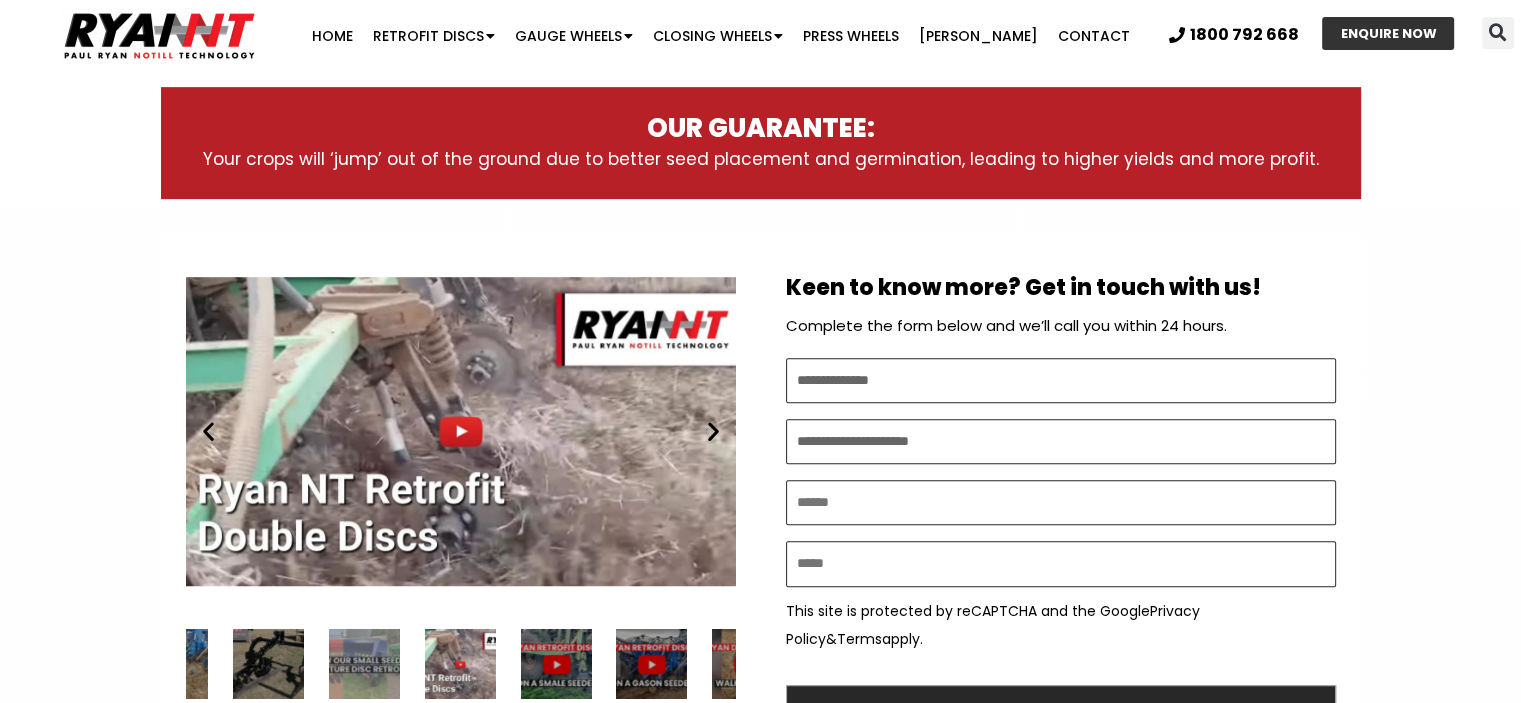 type on "**********" 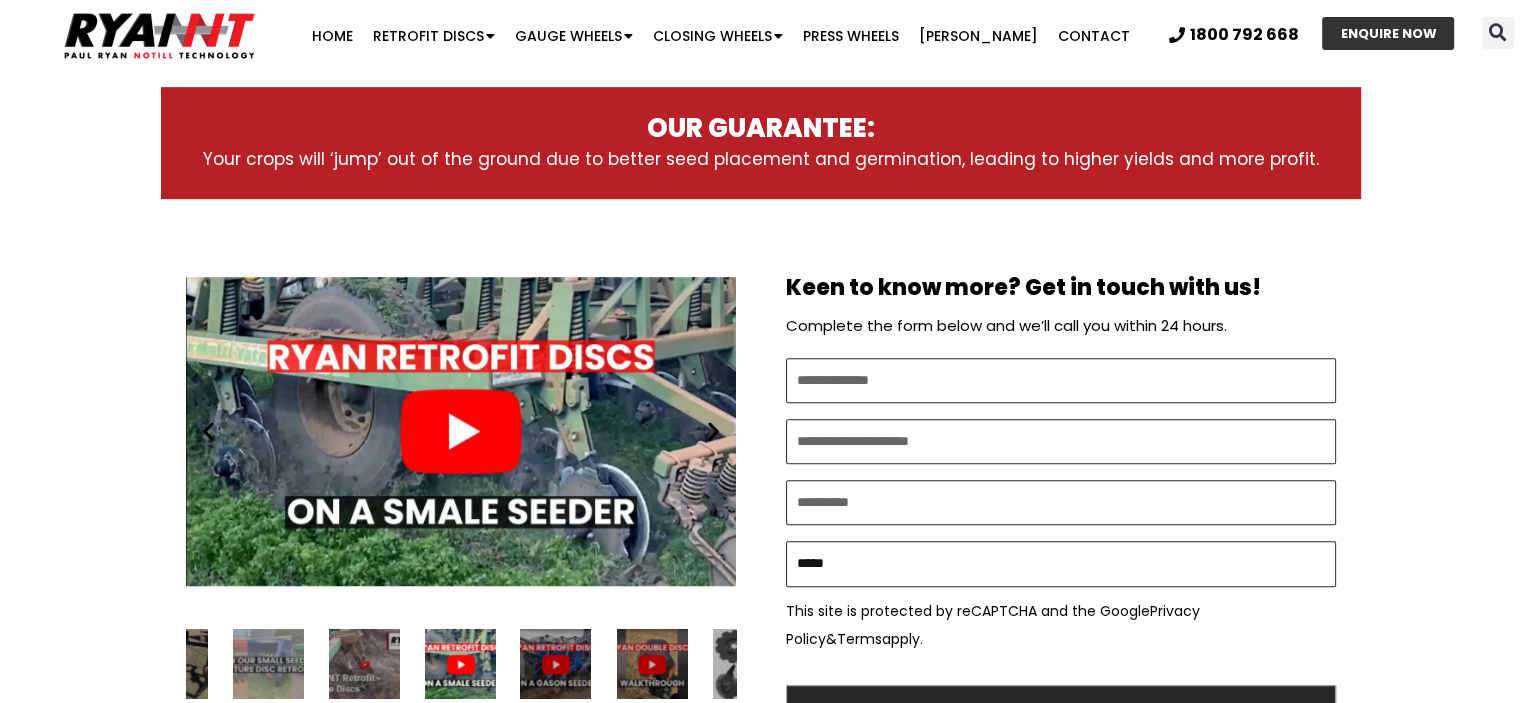 click on "*****" at bounding box center (1061, 563) 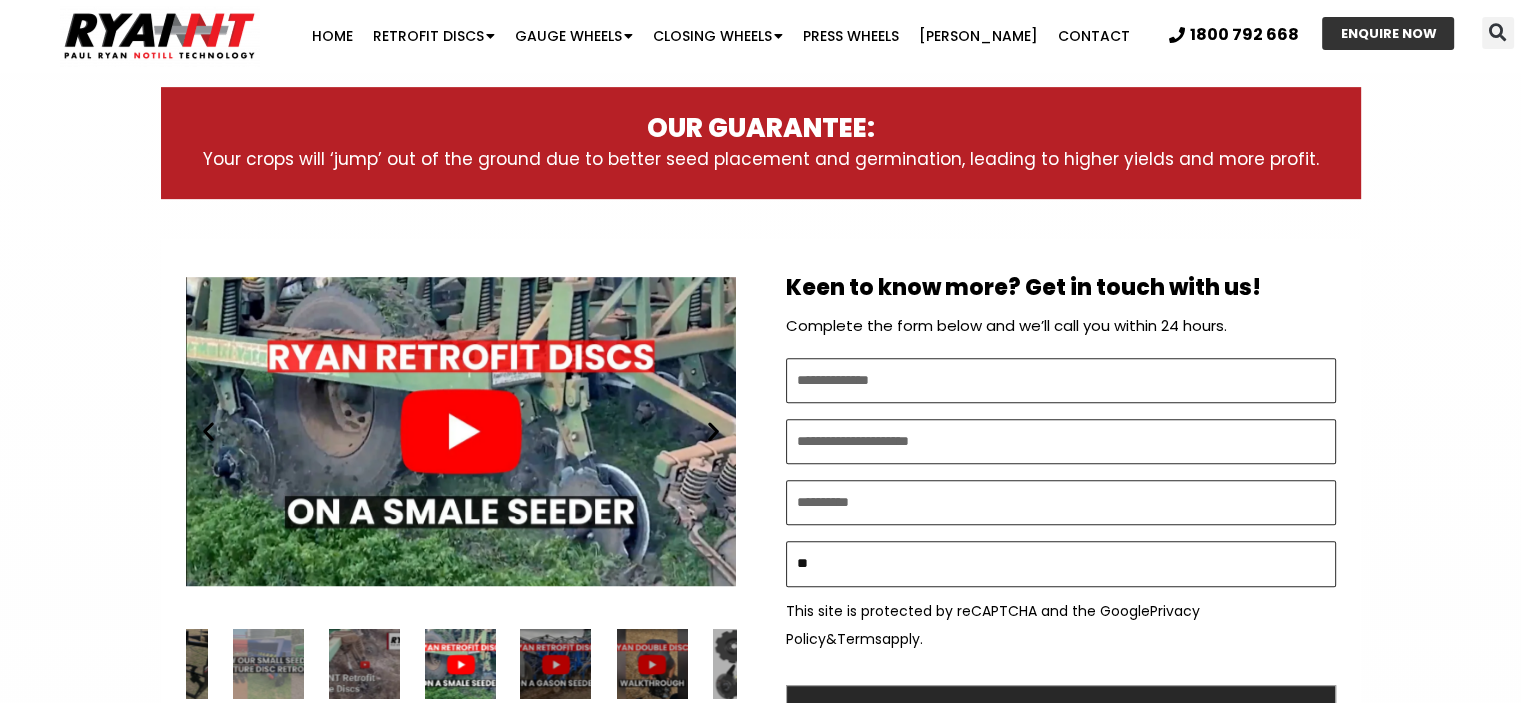 type on "*" 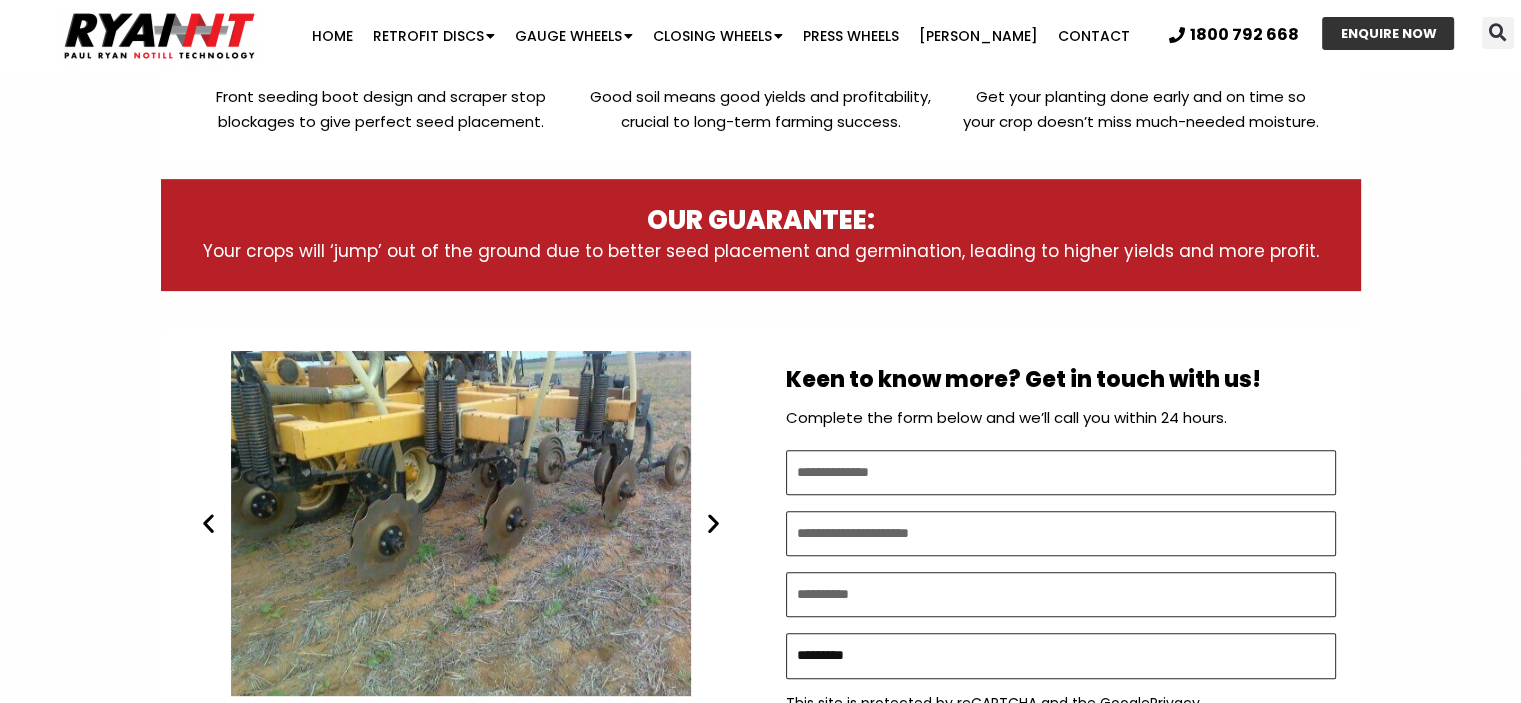 scroll, scrollTop: 800, scrollLeft: 0, axis: vertical 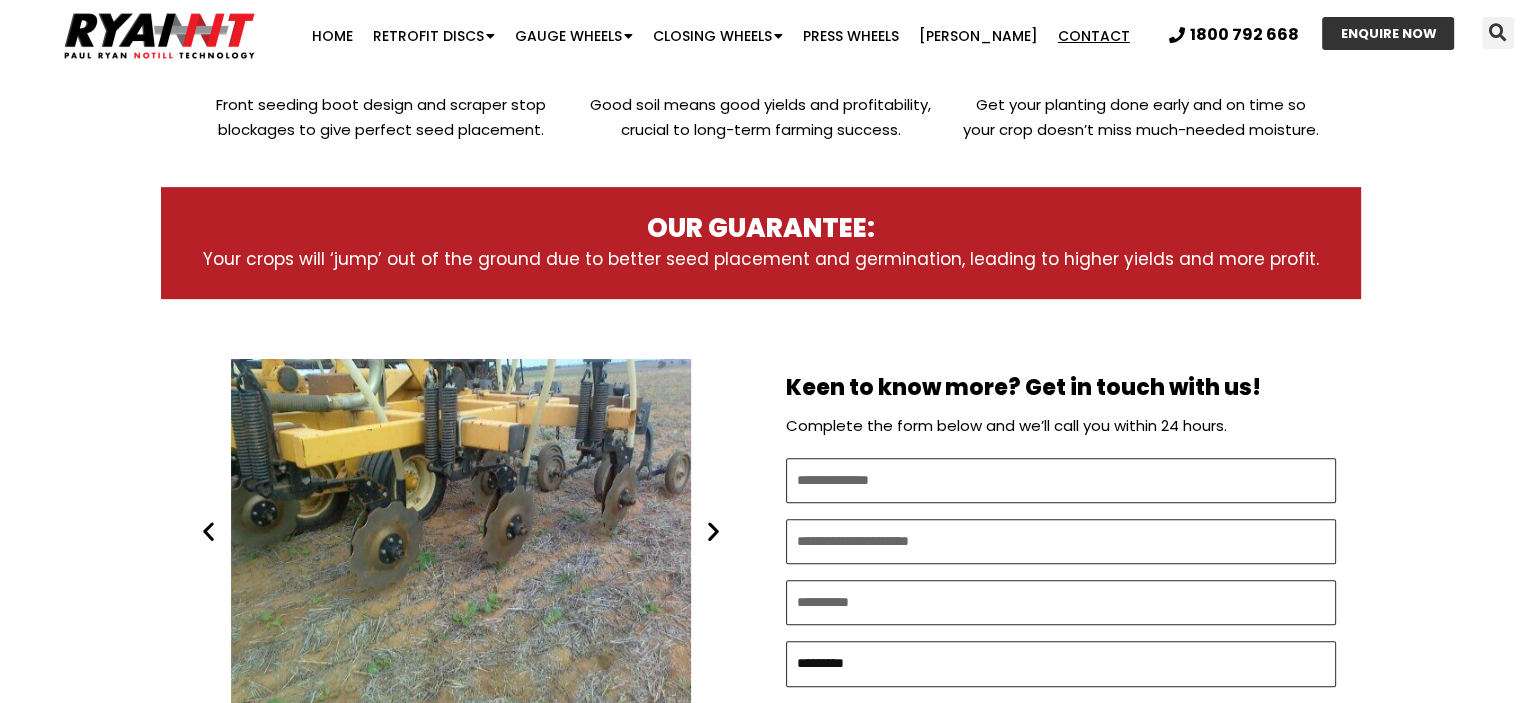 type on "*********" 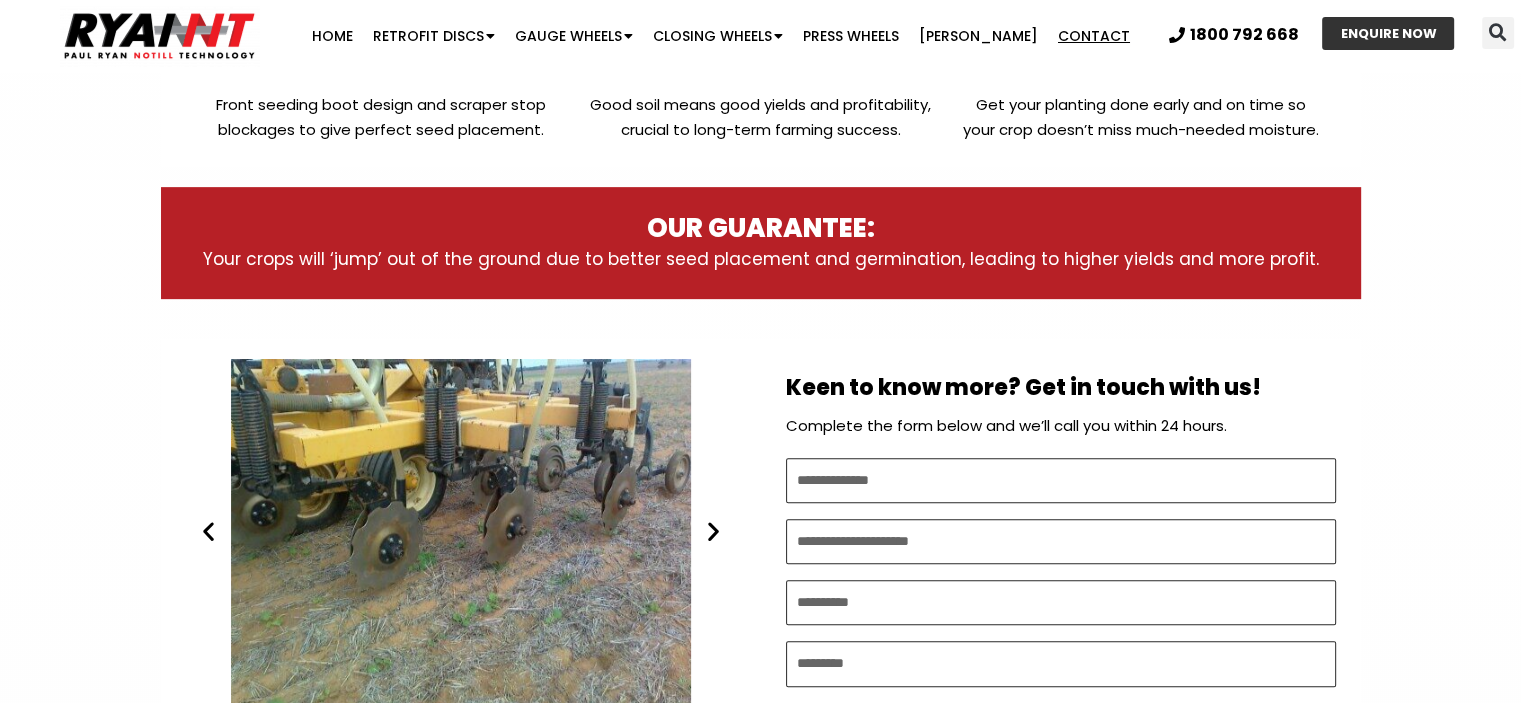 click on "Contact" 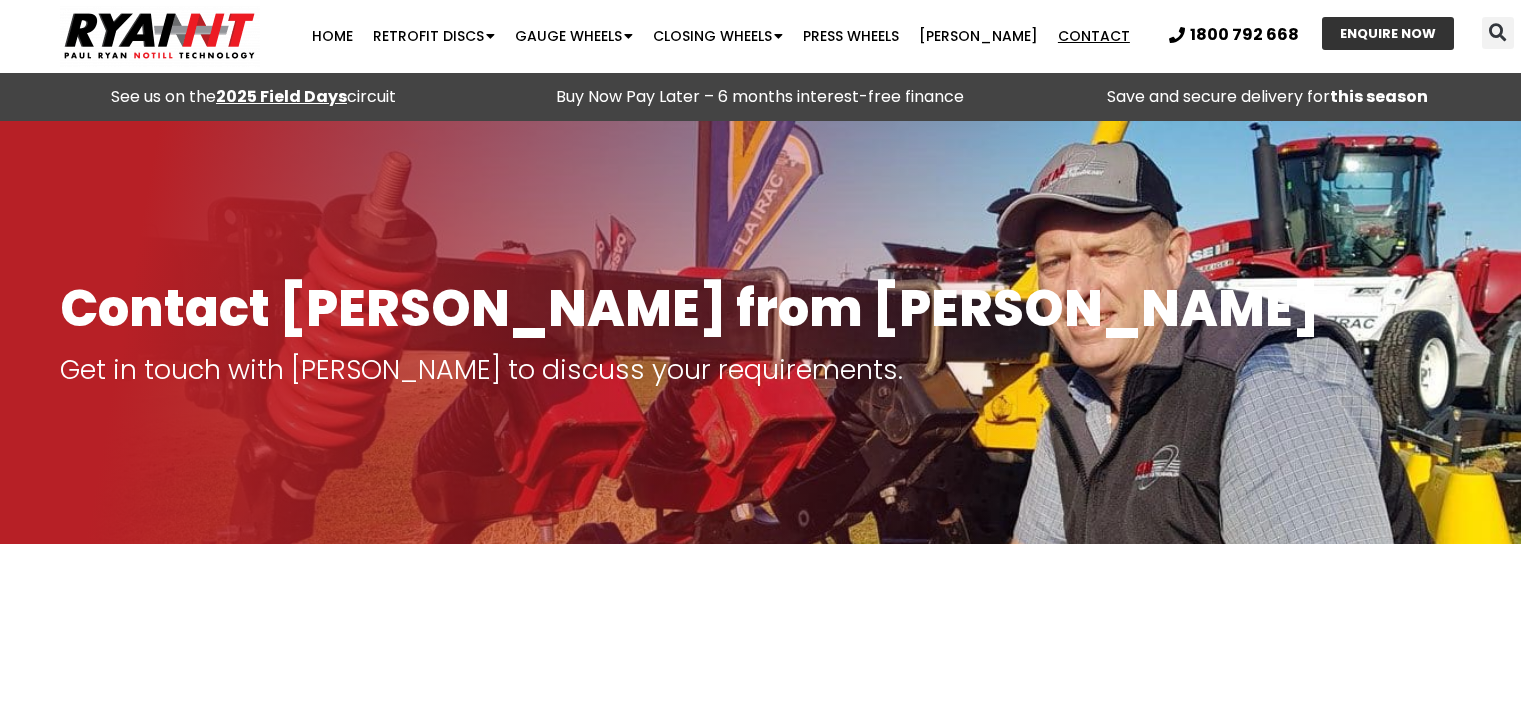 scroll, scrollTop: 1100, scrollLeft: 0, axis: vertical 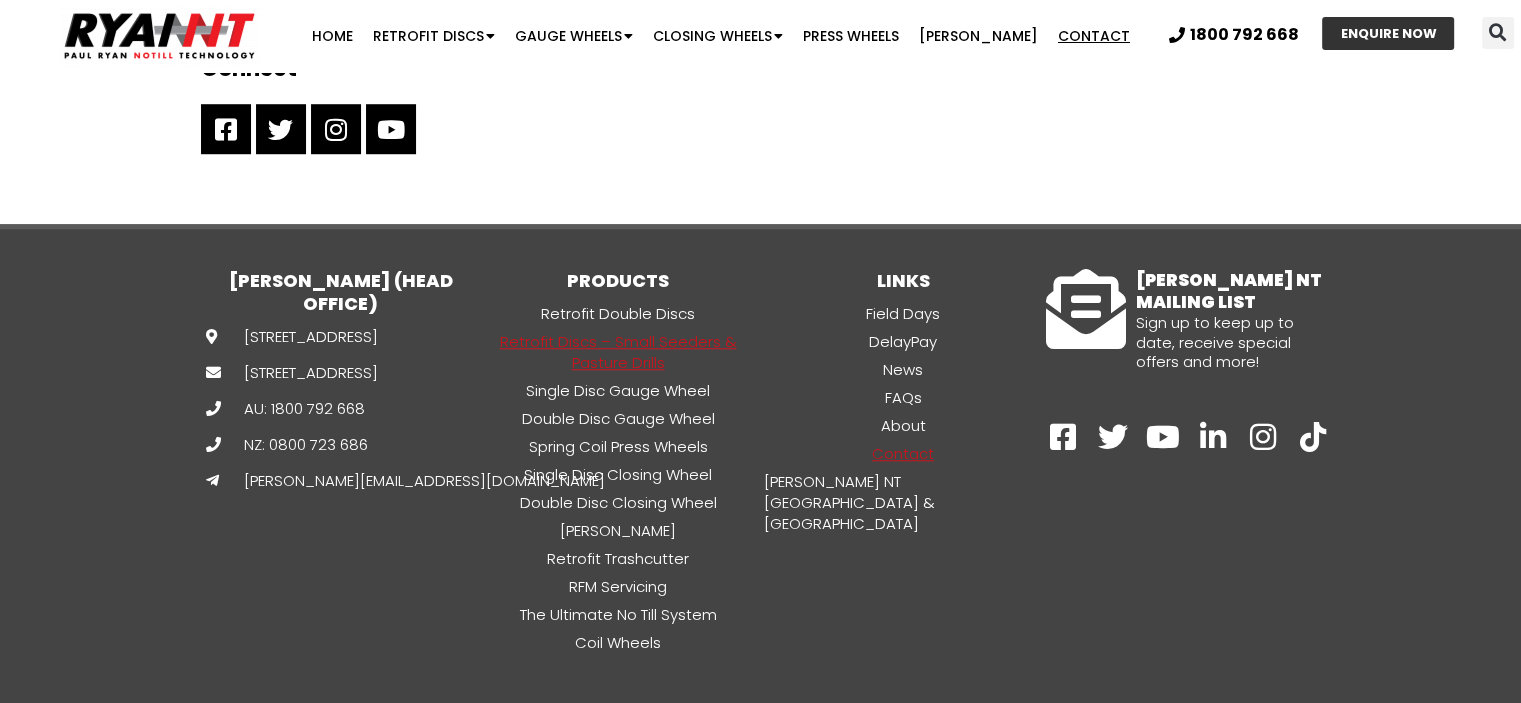 click on "Retrofit Discs – Small Seeders & Pasture Drills" 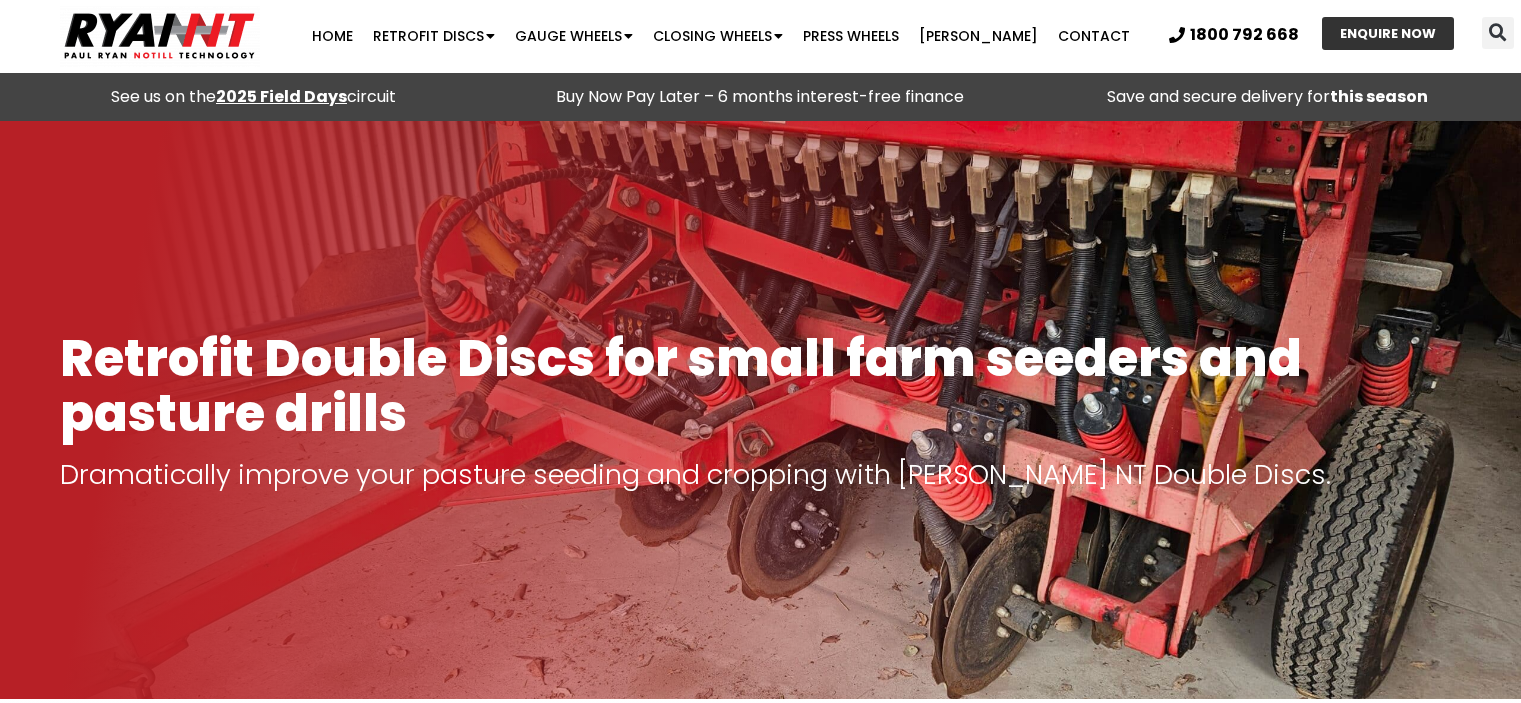 scroll, scrollTop: 300, scrollLeft: 0, axis: vertical 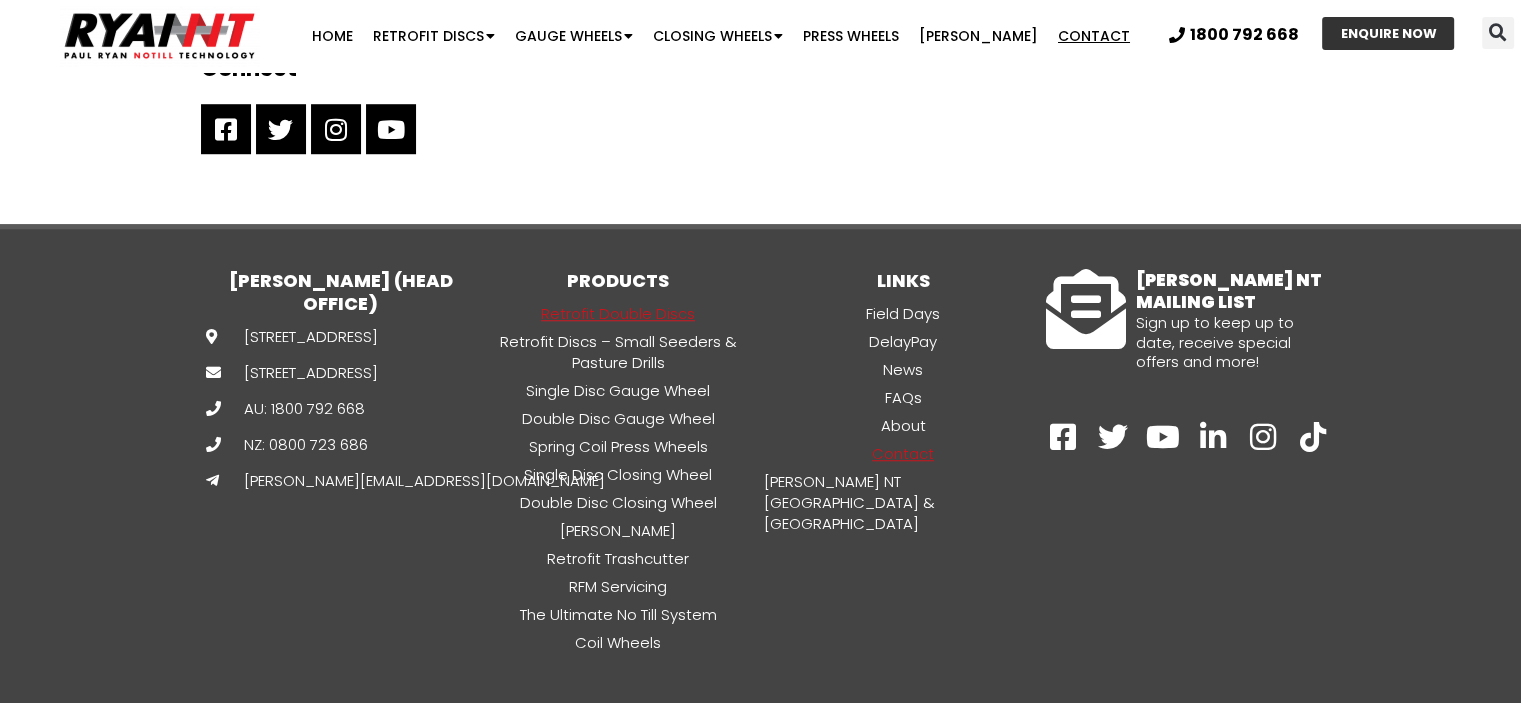 click on "Retrofit Double Discs" 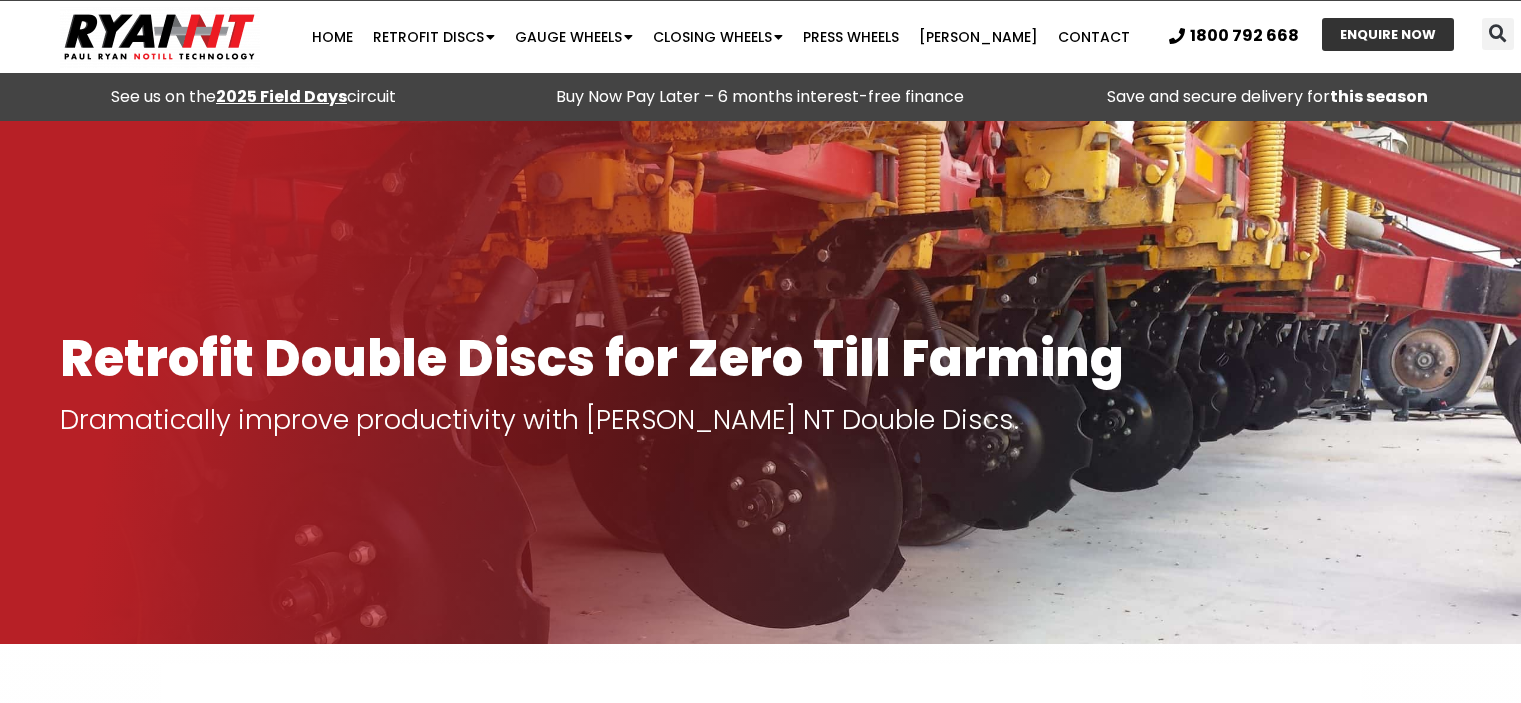 scroll, scrollTop: 0, scrollLeft: 0, axis: both 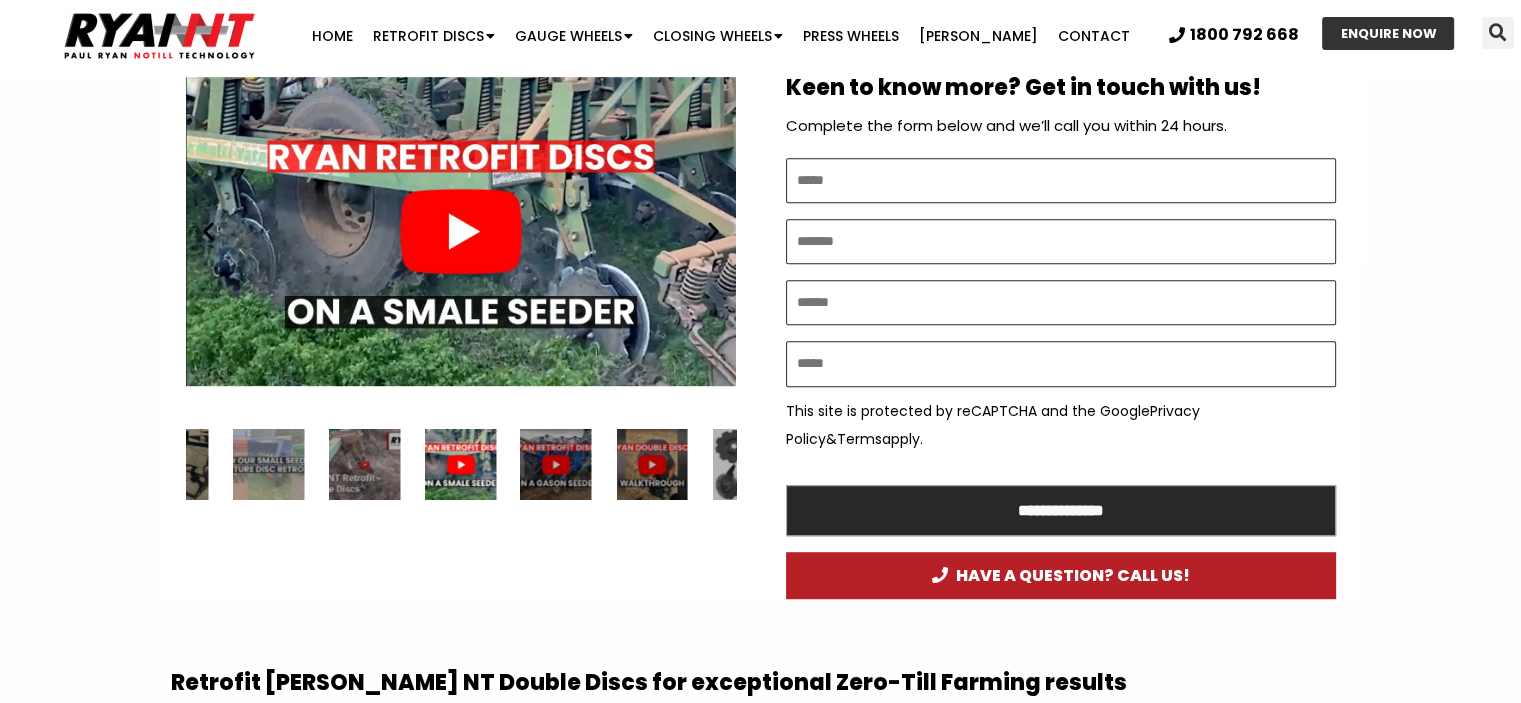 click on "Play" at bounding box center [461, 231] 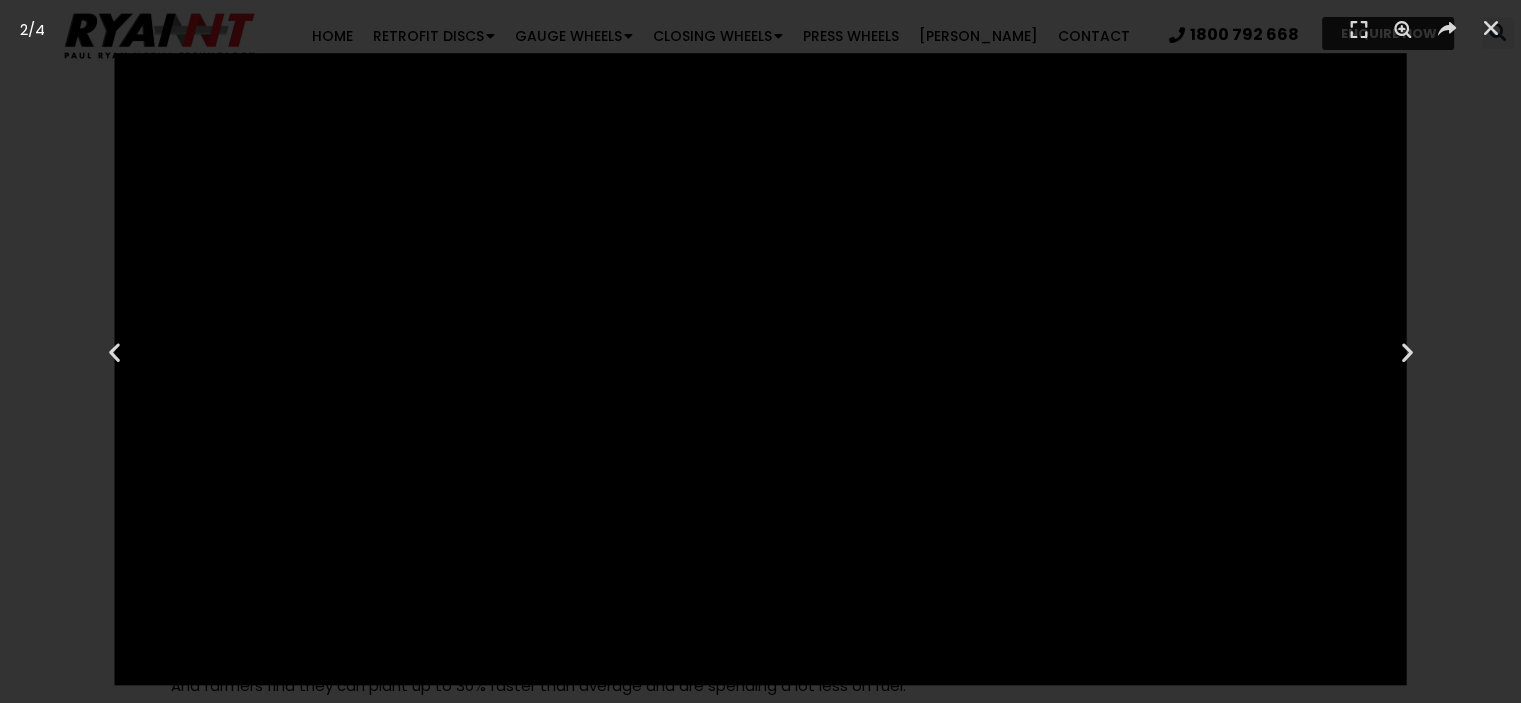 scroll, scrollTop: 1500, scrollLeft: 0, axis: vertical 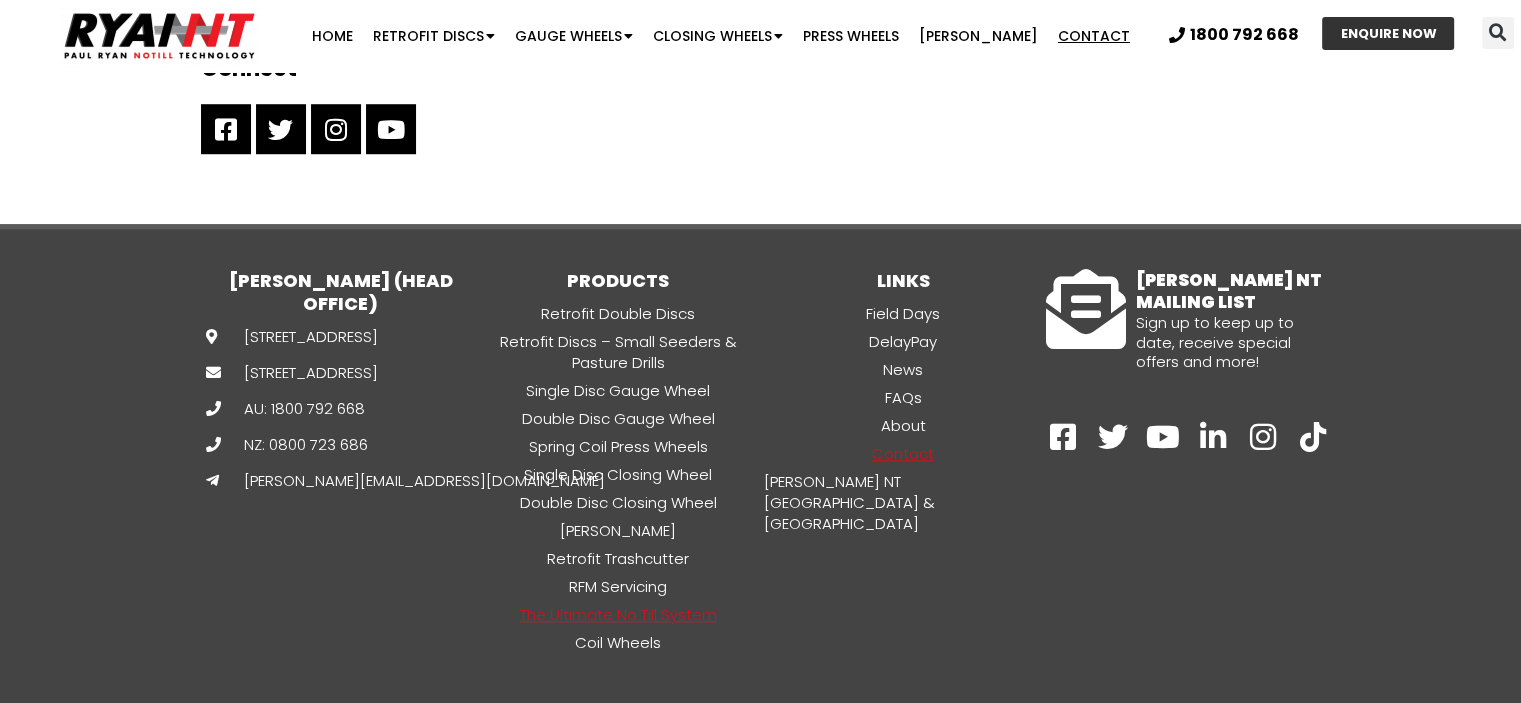 click on "The Ultimate No Till System" 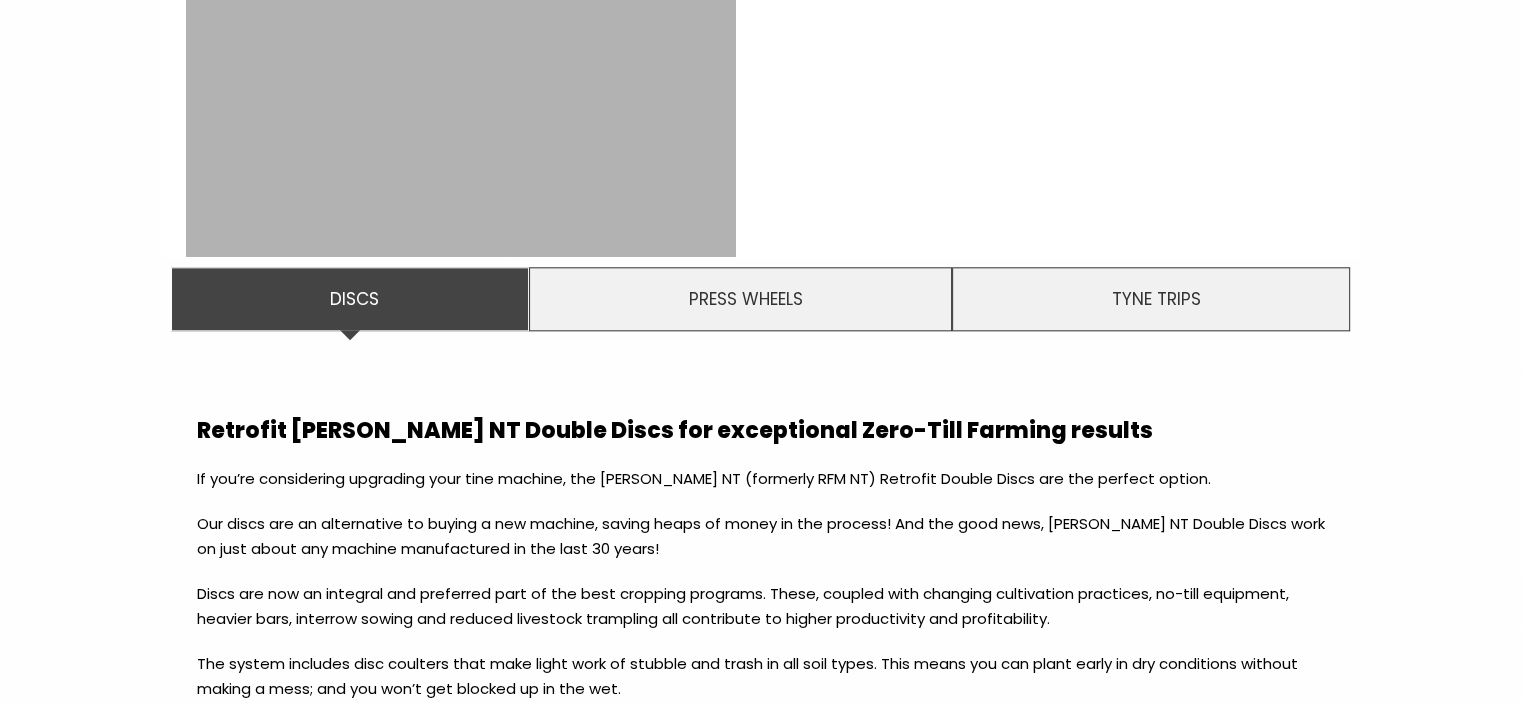 scroll, scrollTop: 1519, scrollLeft: 0, axis: vertical 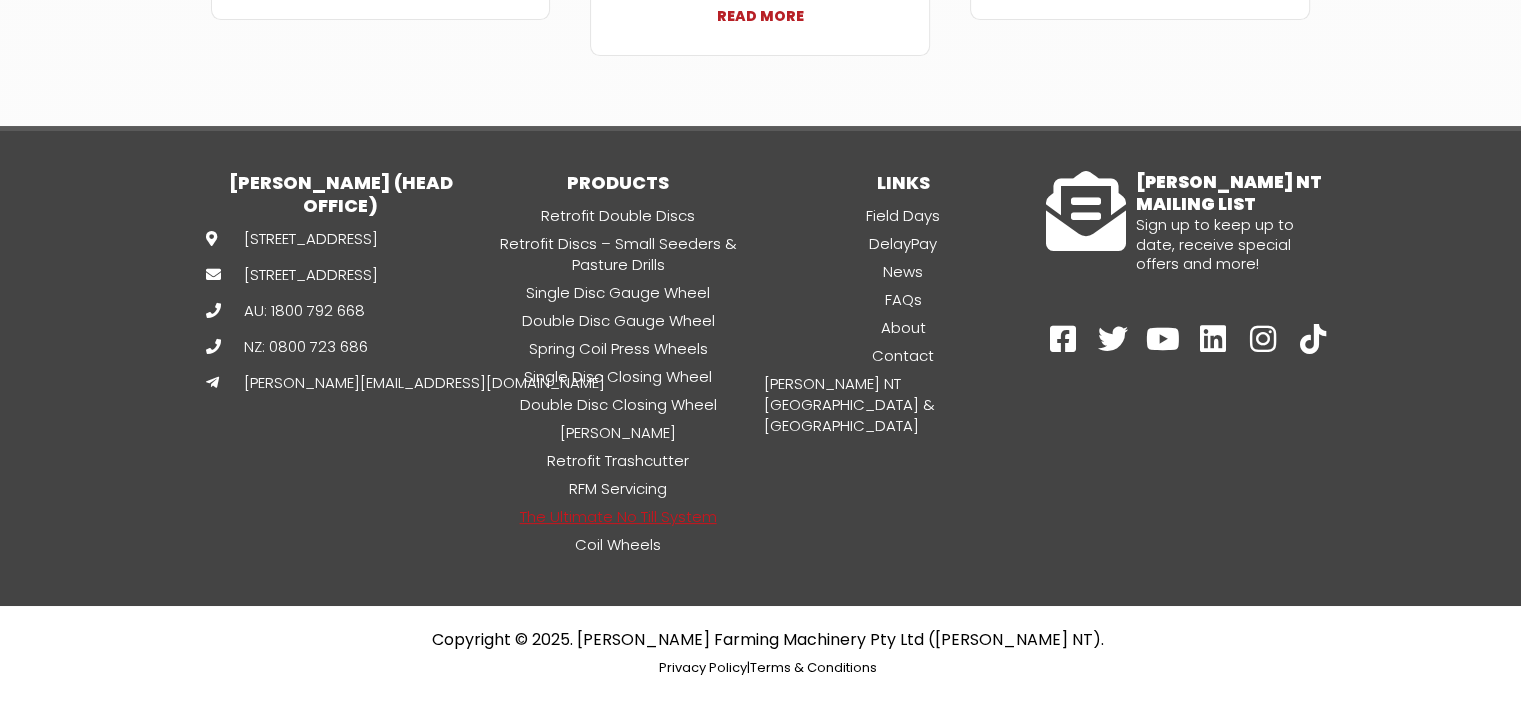 click on "[PERSON_NAME] NT Press Wheels" at bounding box center (557, -4740) 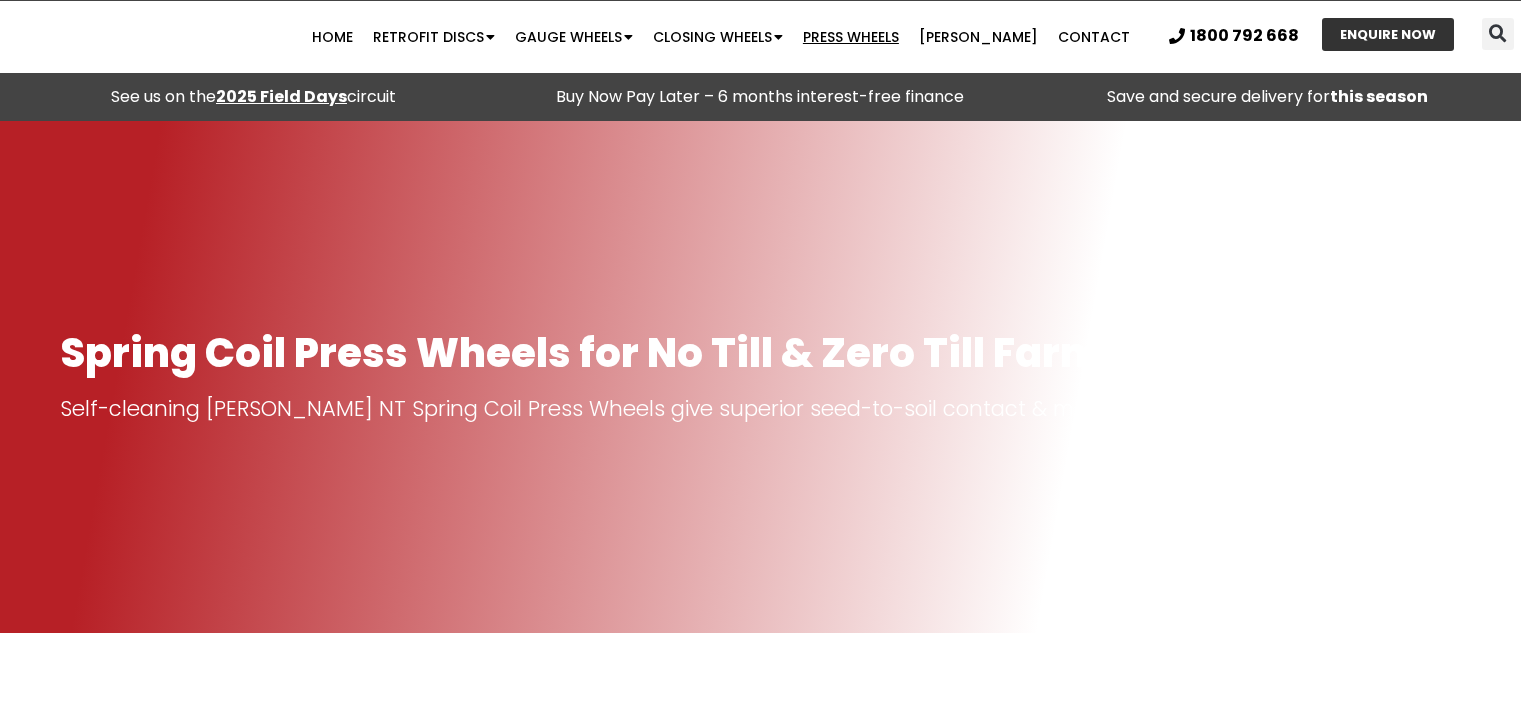 scroll, scrollTop: 0, scrollLeft: 0, axis: both 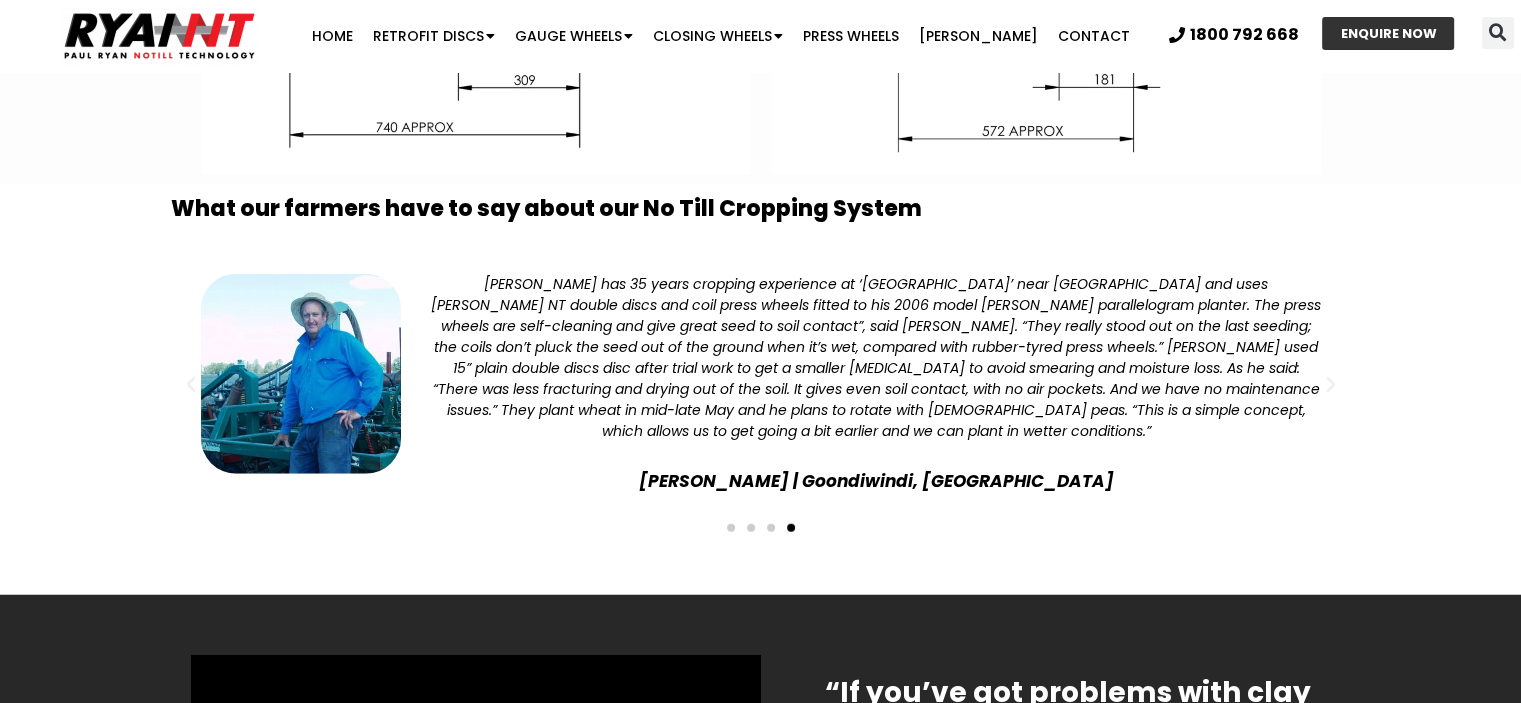 click at bounding box center (1331, 385) 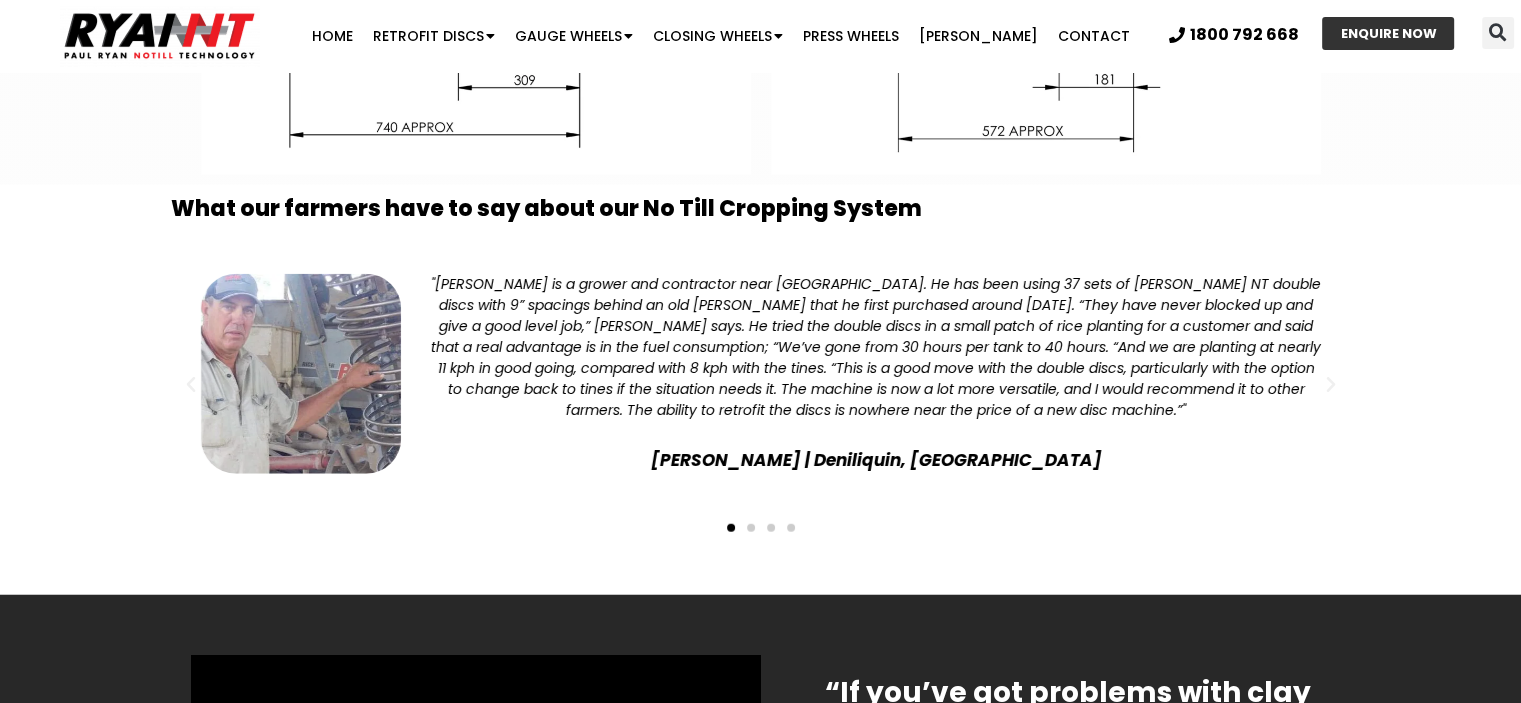 click at bounding box center (1331, 385) 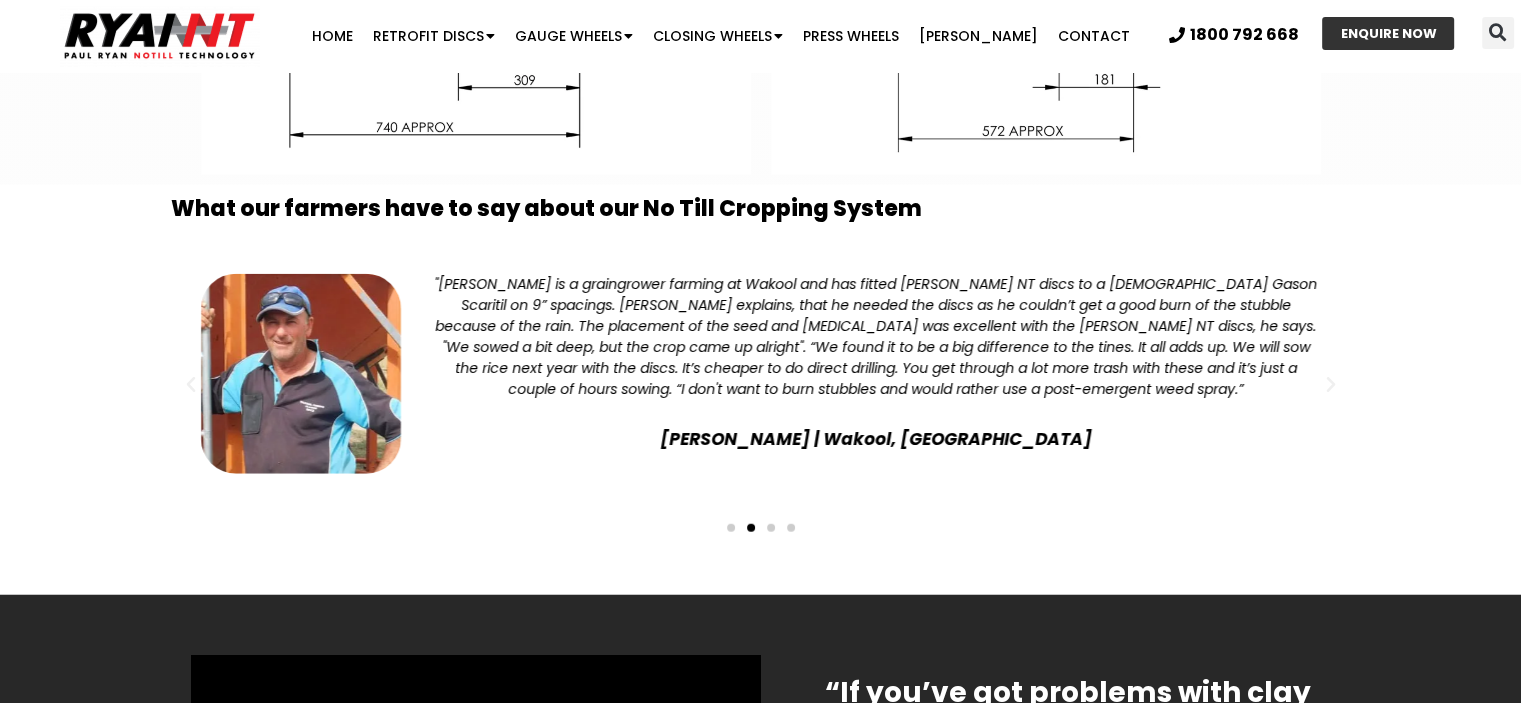 click at bounding box center [1331, 385] 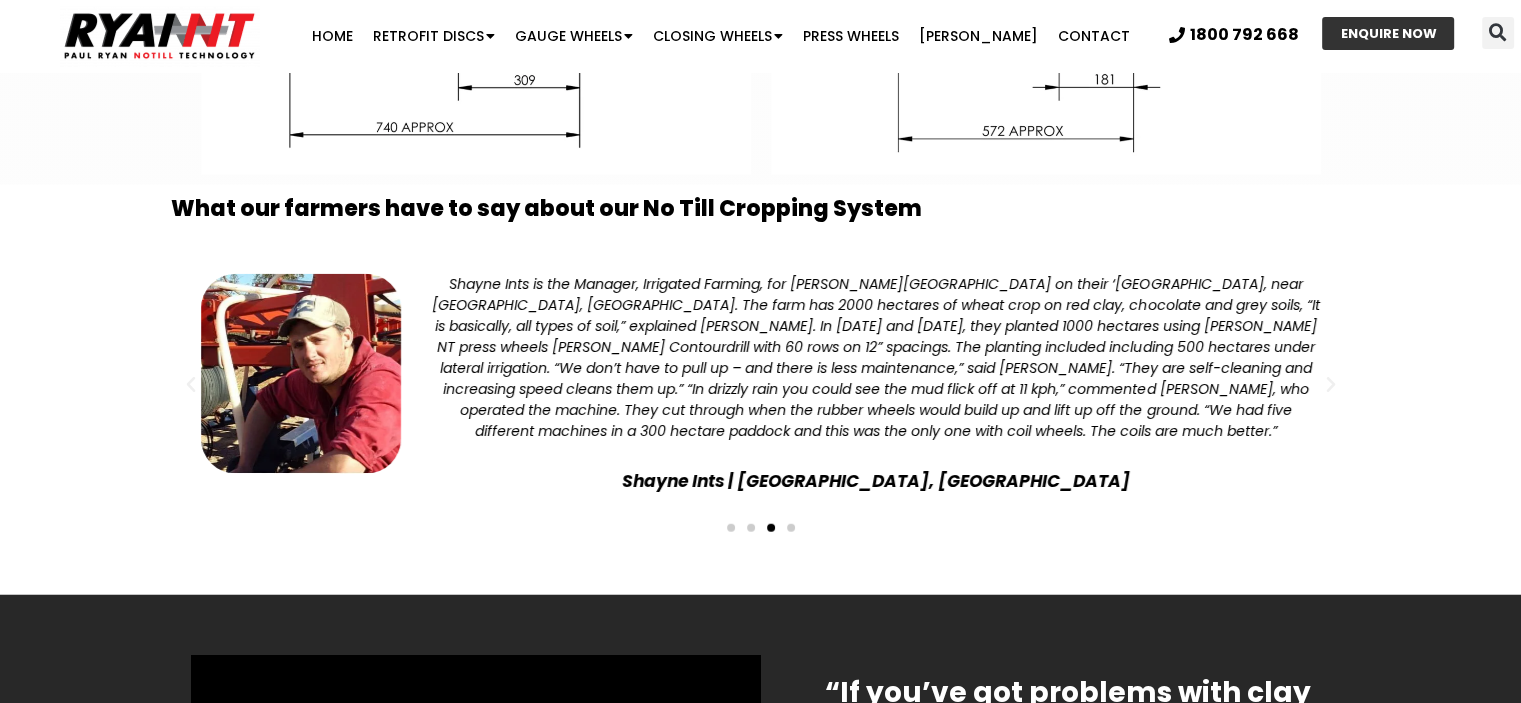click at bounding box center [1331, 385] 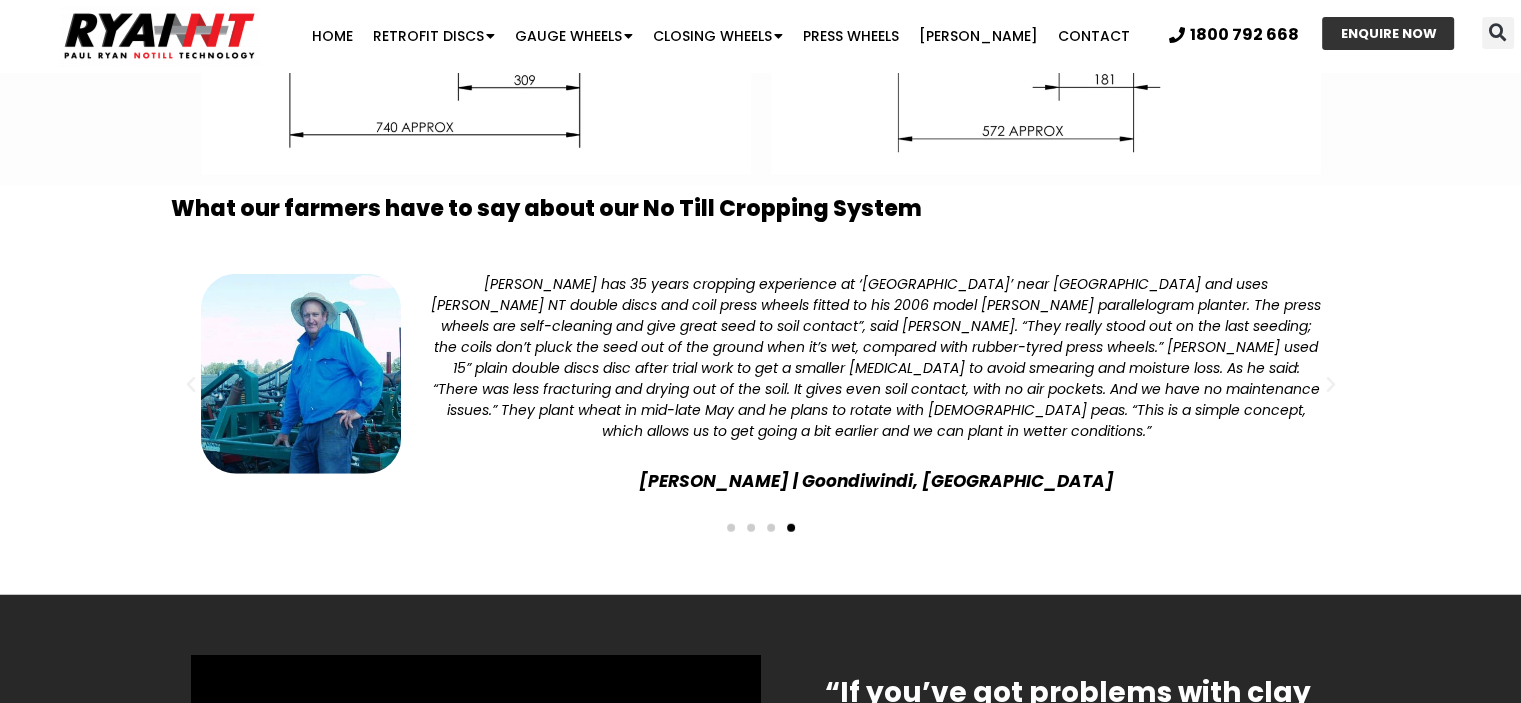 click at bounding box center (1331, 385) 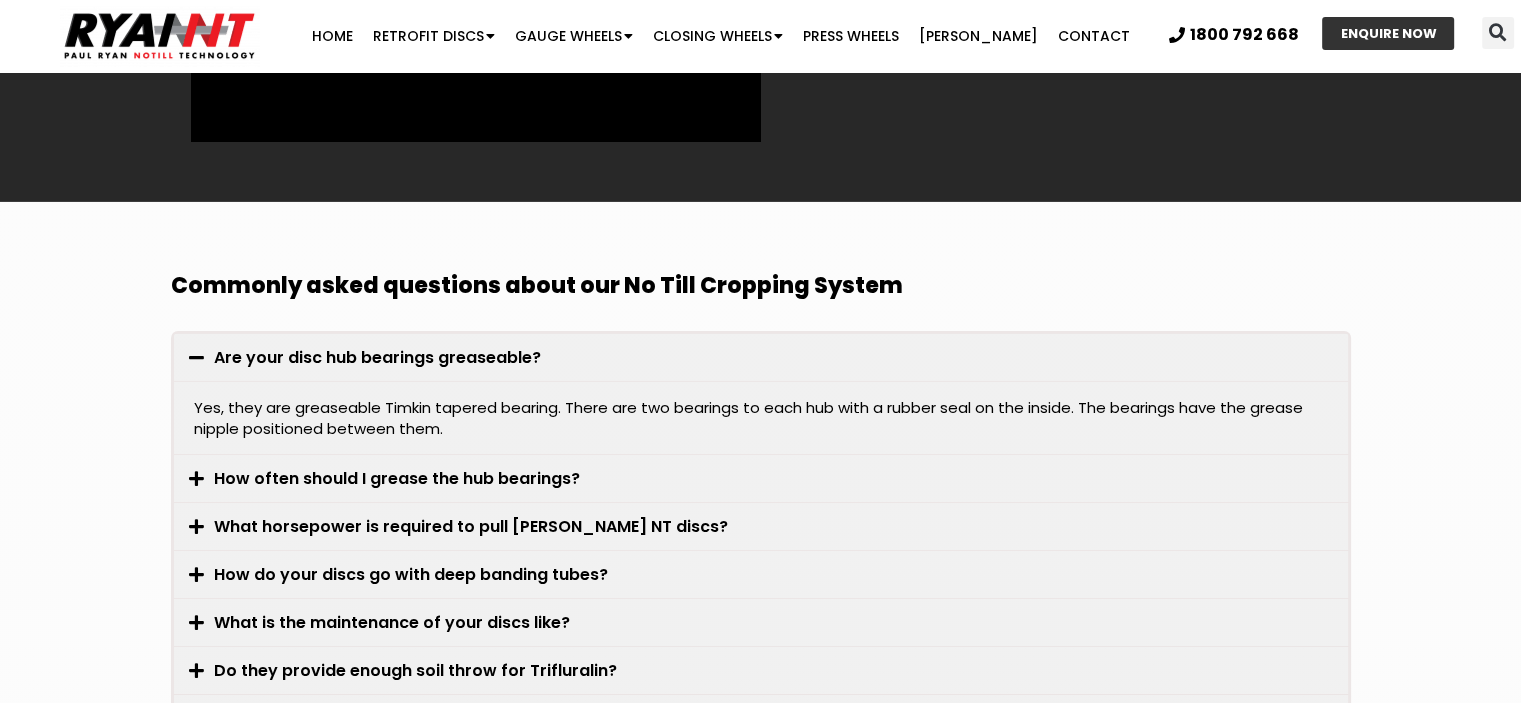 scroll, scrollTop: 6700, scrollLeft: 0, axis: vertical 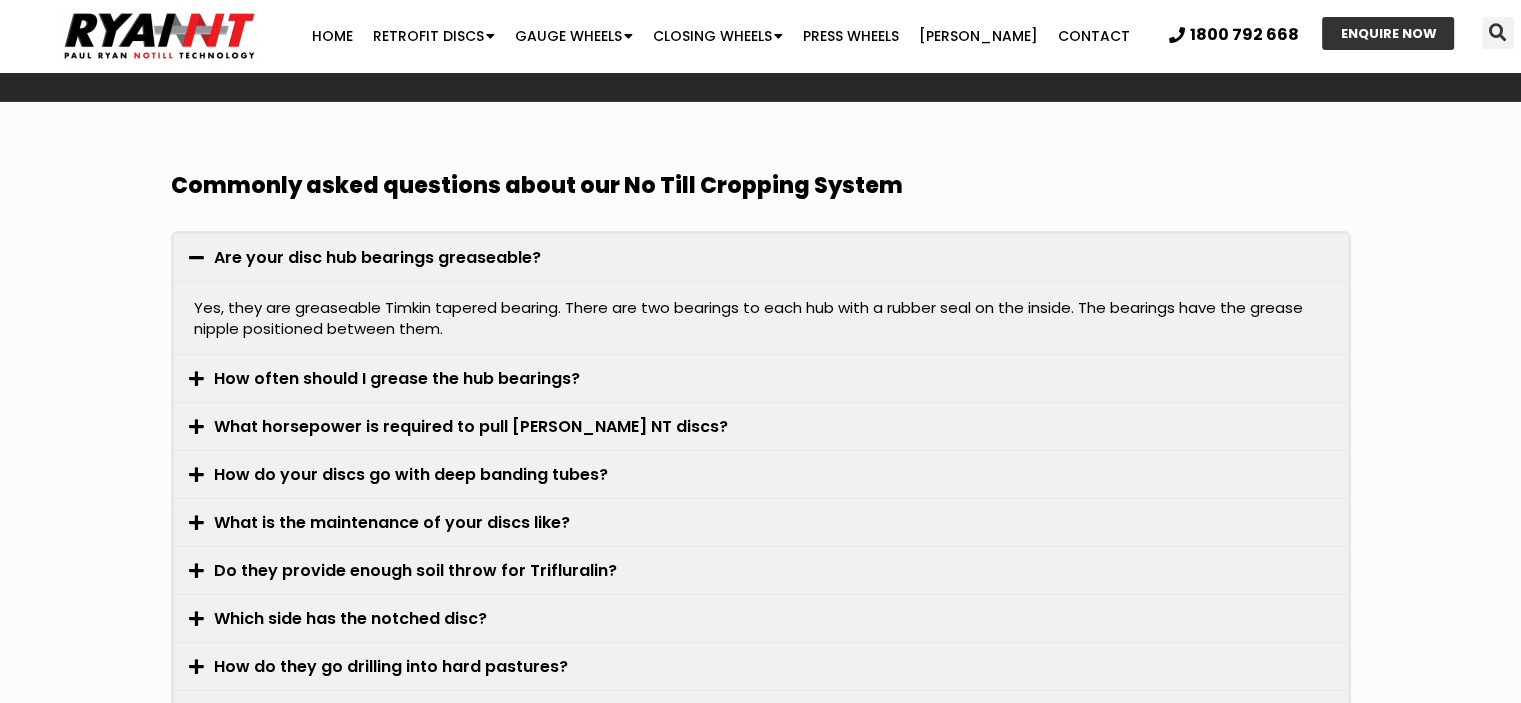 click at bounding box center (196, 378) 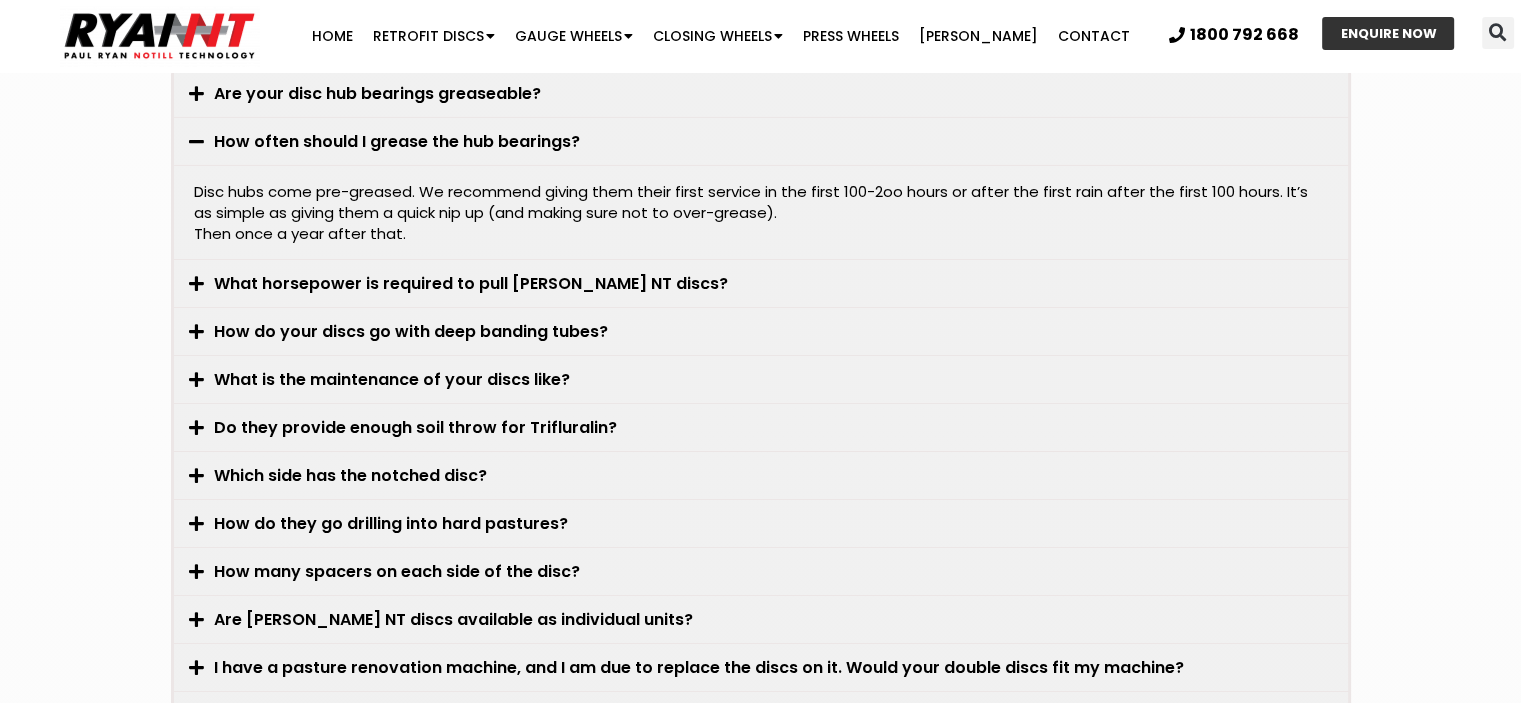 scroll, scrollTop: 6900, scrollLeft: 0, axis: vertical 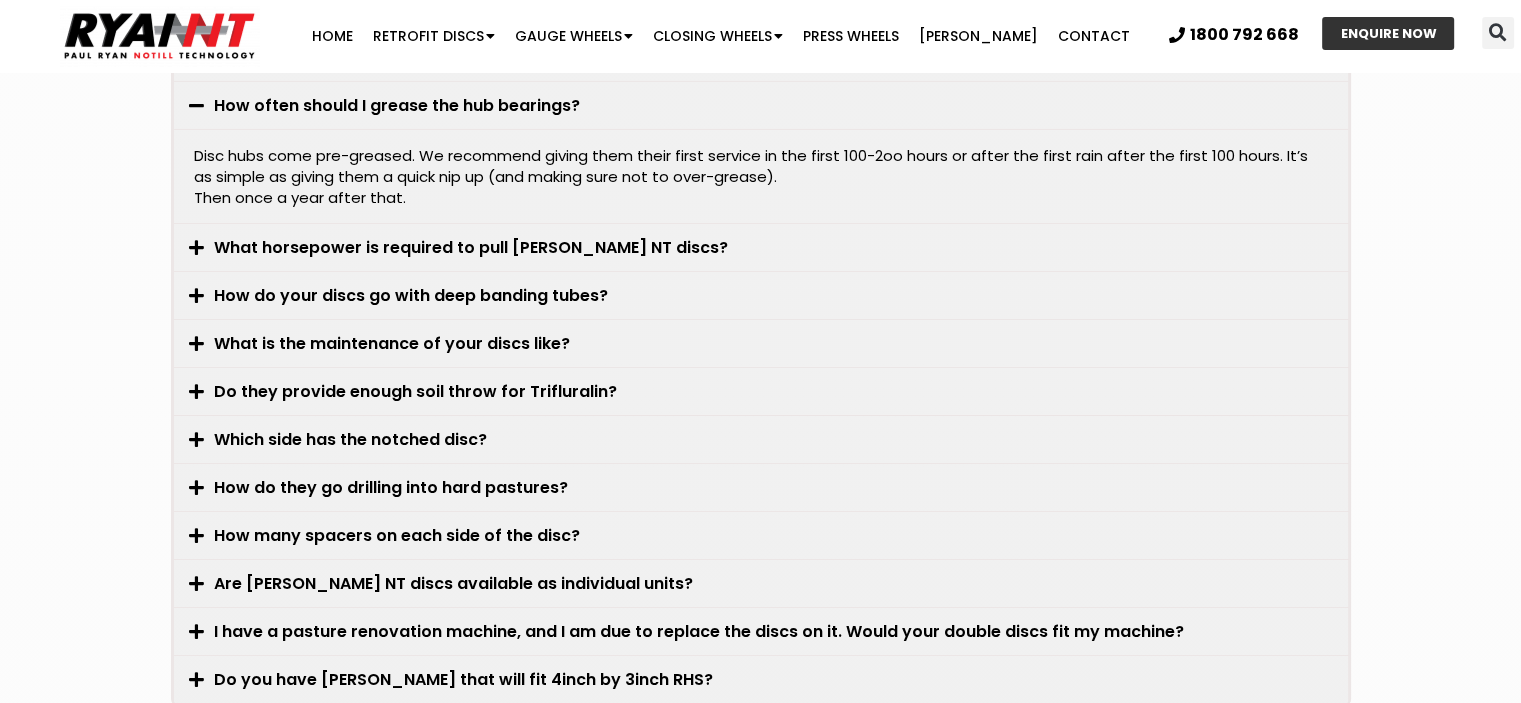 click at bounding box center [196, 247] 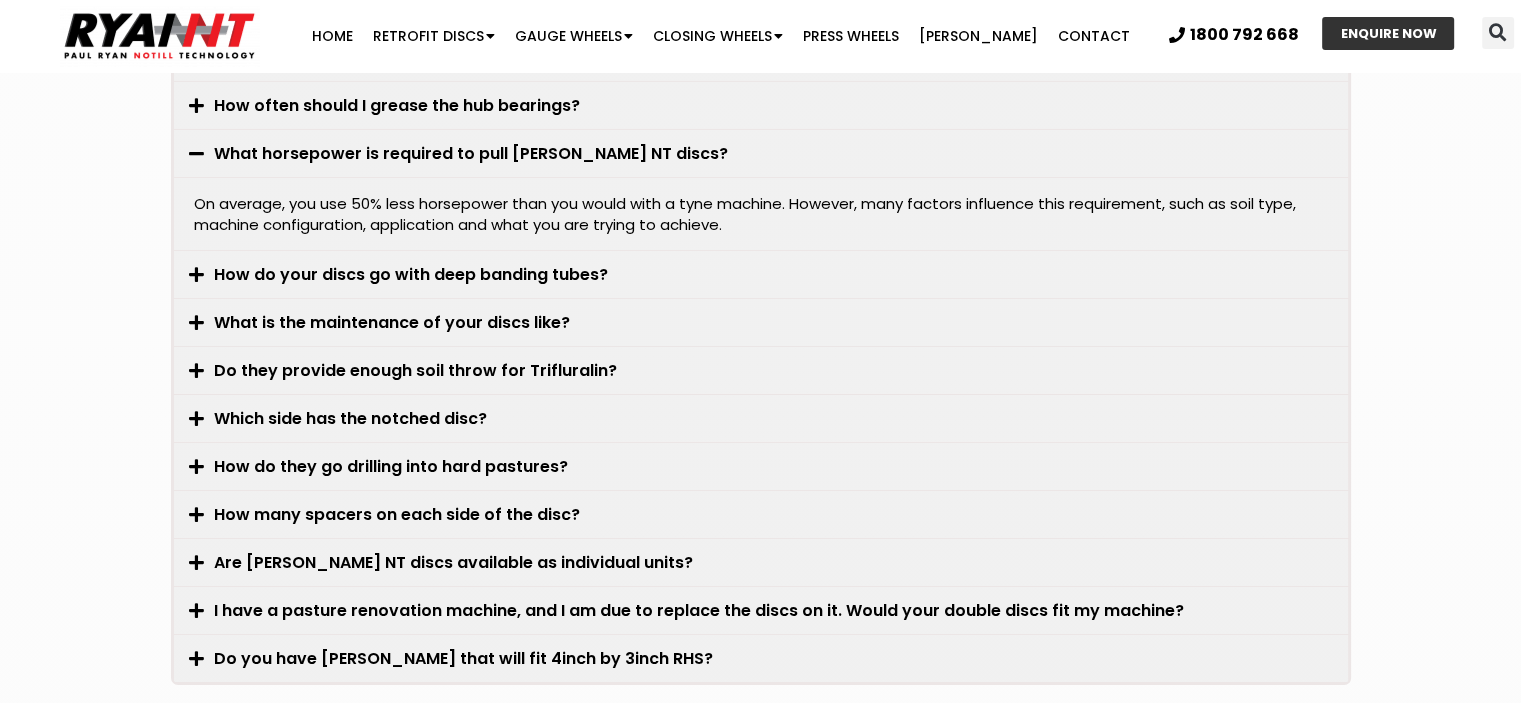 scroll, scrollTop: 7000, scrollLeft: 0, axis: vertical 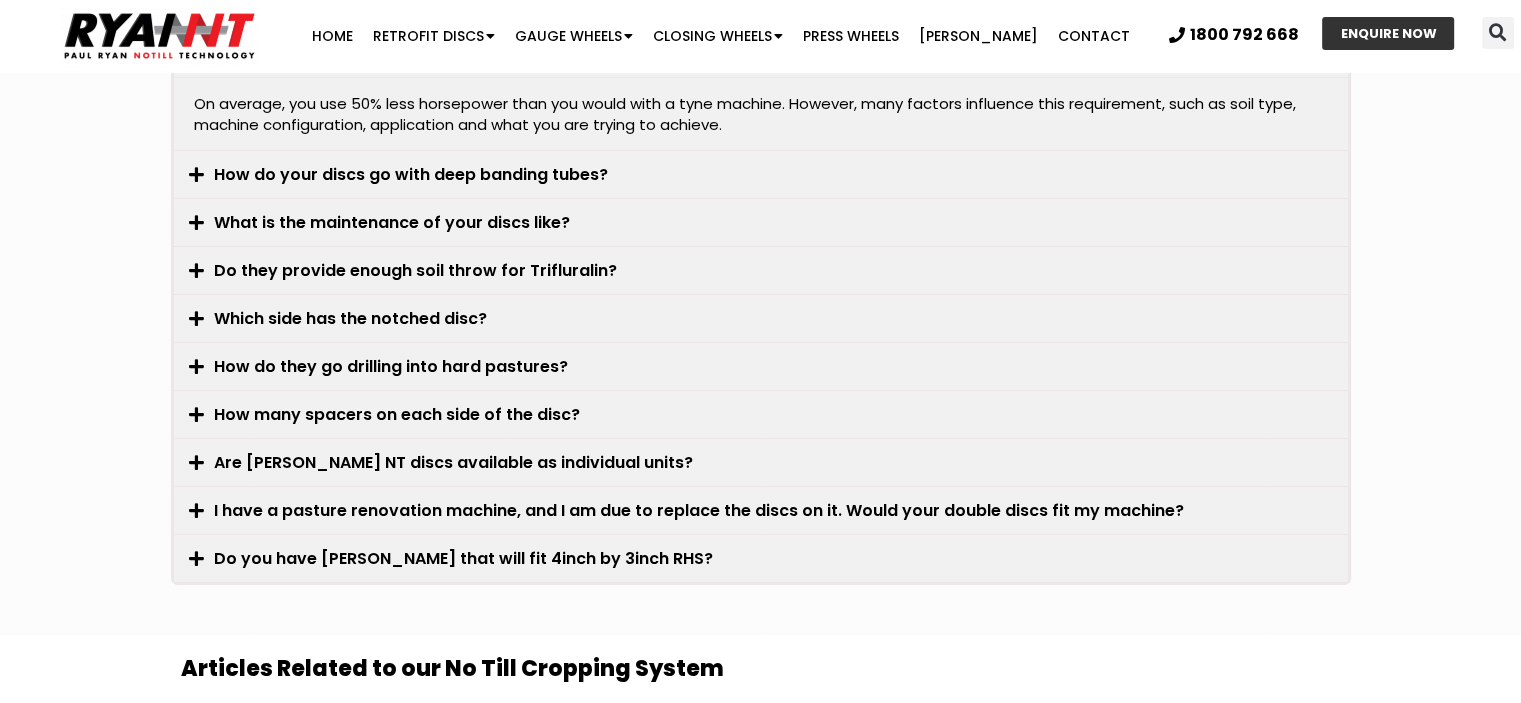 click on "Do they provide enough soil throw for Trifluralin?" at bounding box center [761, 270] 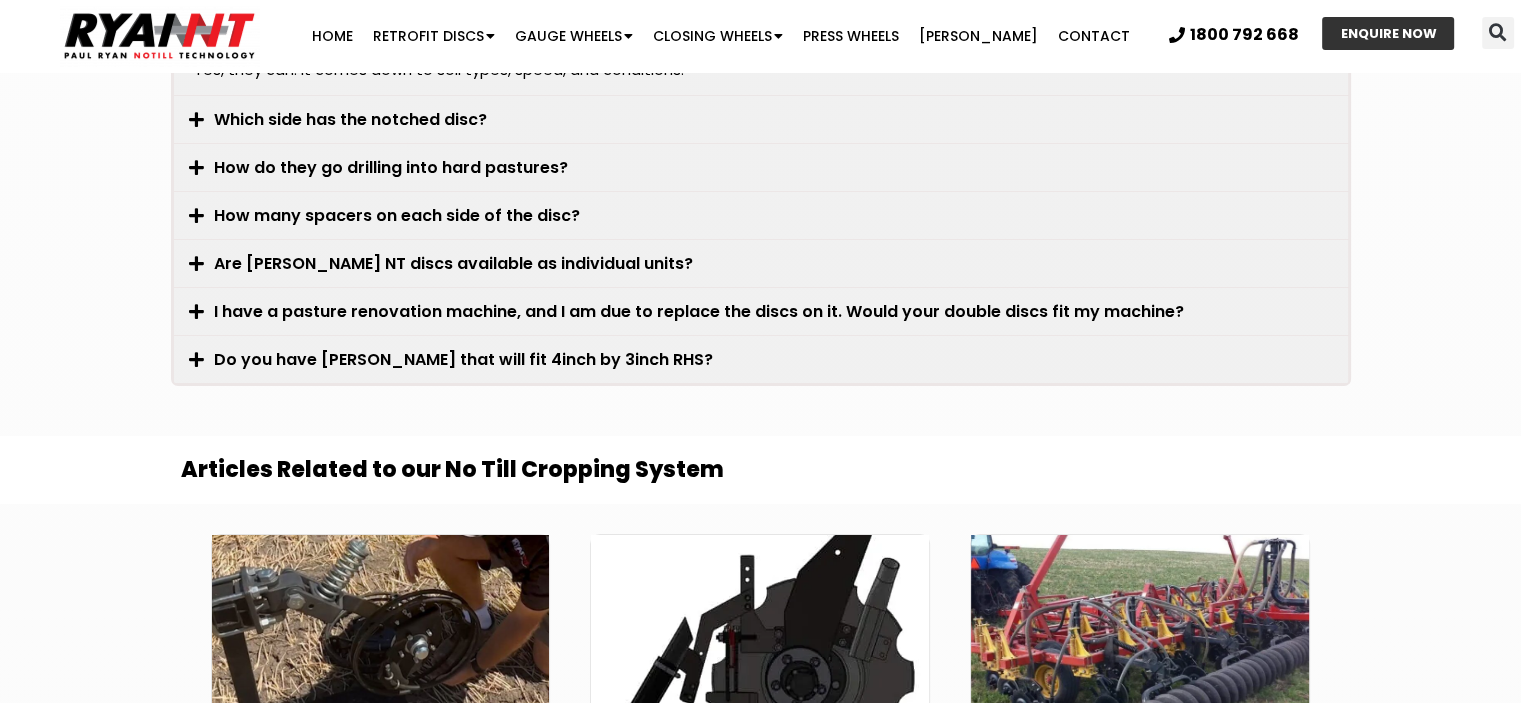 scroll, scrollTop: 7200, scrollLeft: 0, axis: vertical 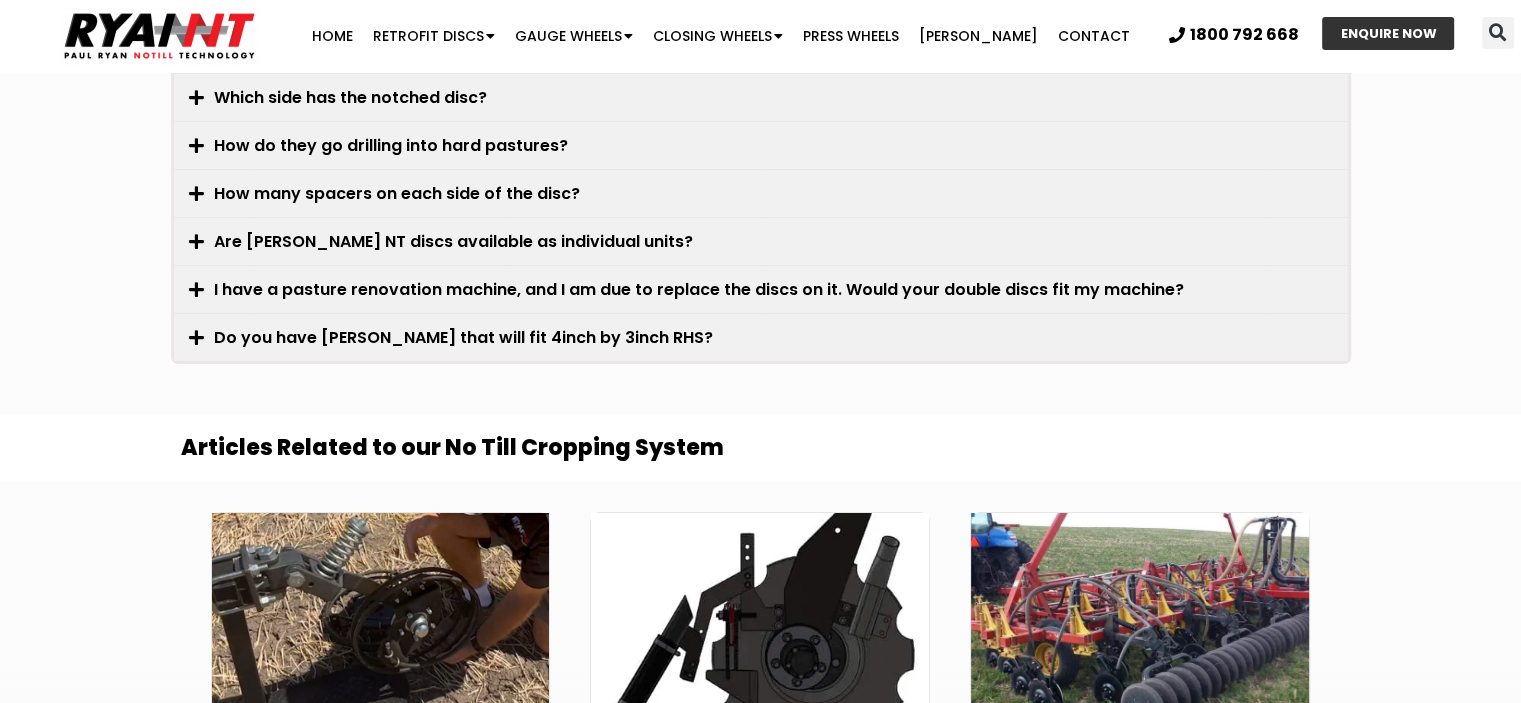 click at bounding box center [196, 289] 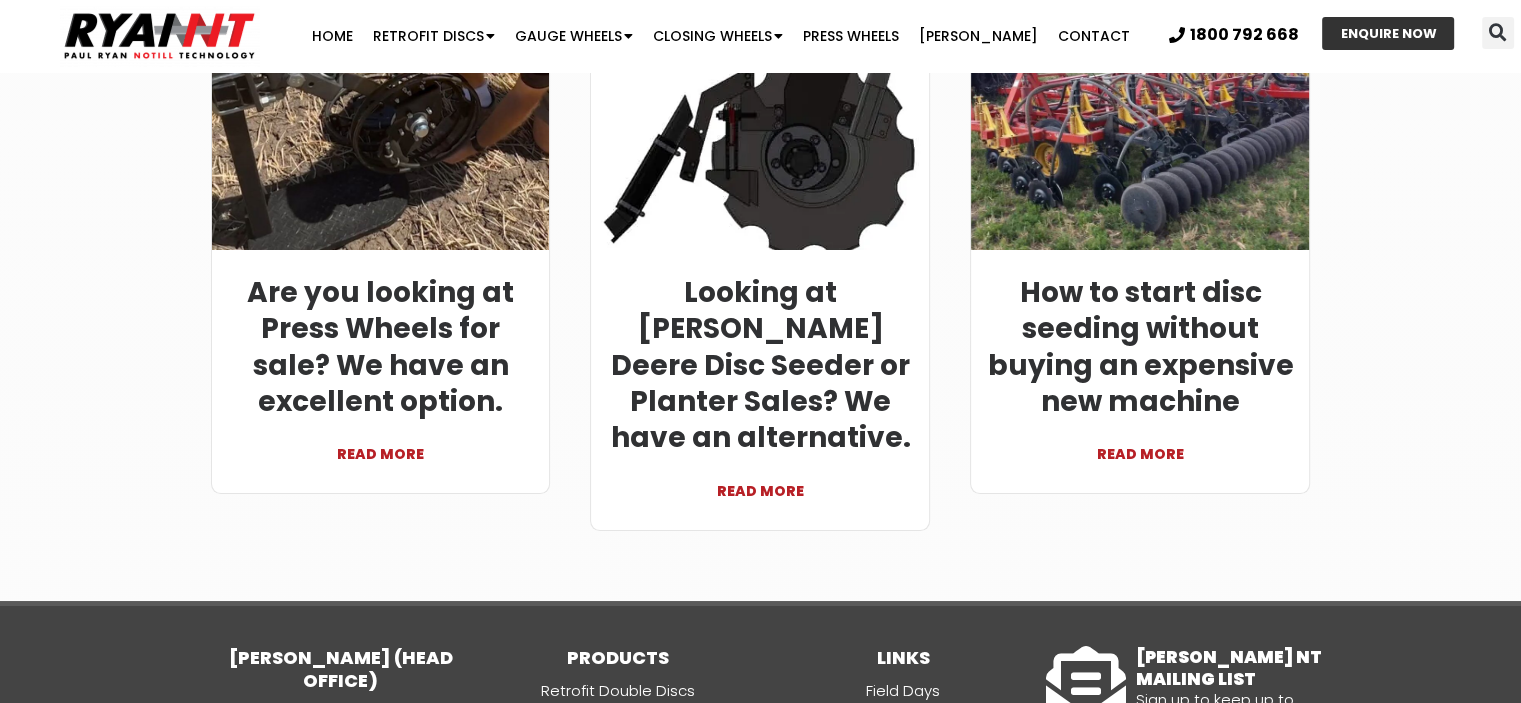 scroll, scrollTop: 7600, scrollLeft: 0, axis: vertical 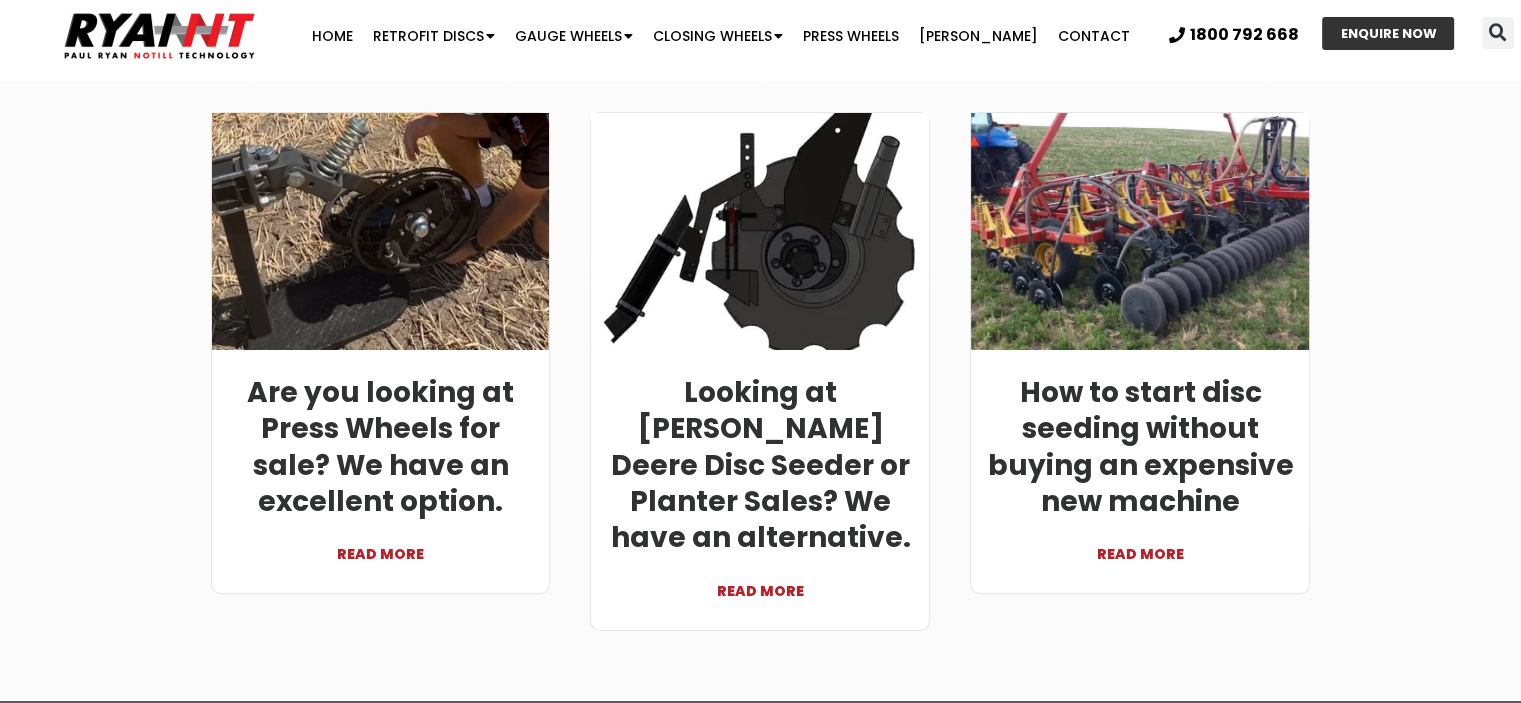 click on "READ MORE" at bounding box center (760, 581) 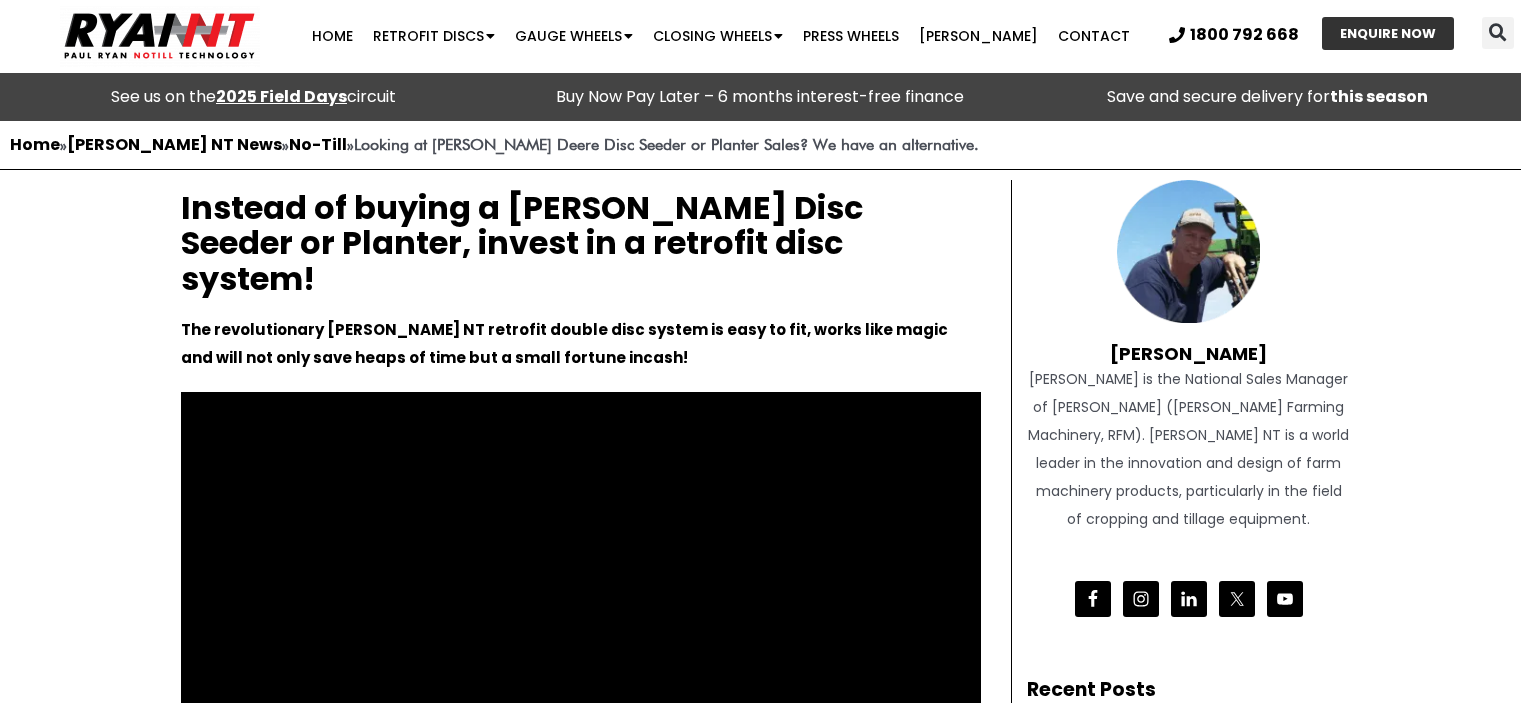 scroll, scrollTop: 700, scrollLeft: 0, axis: vertical 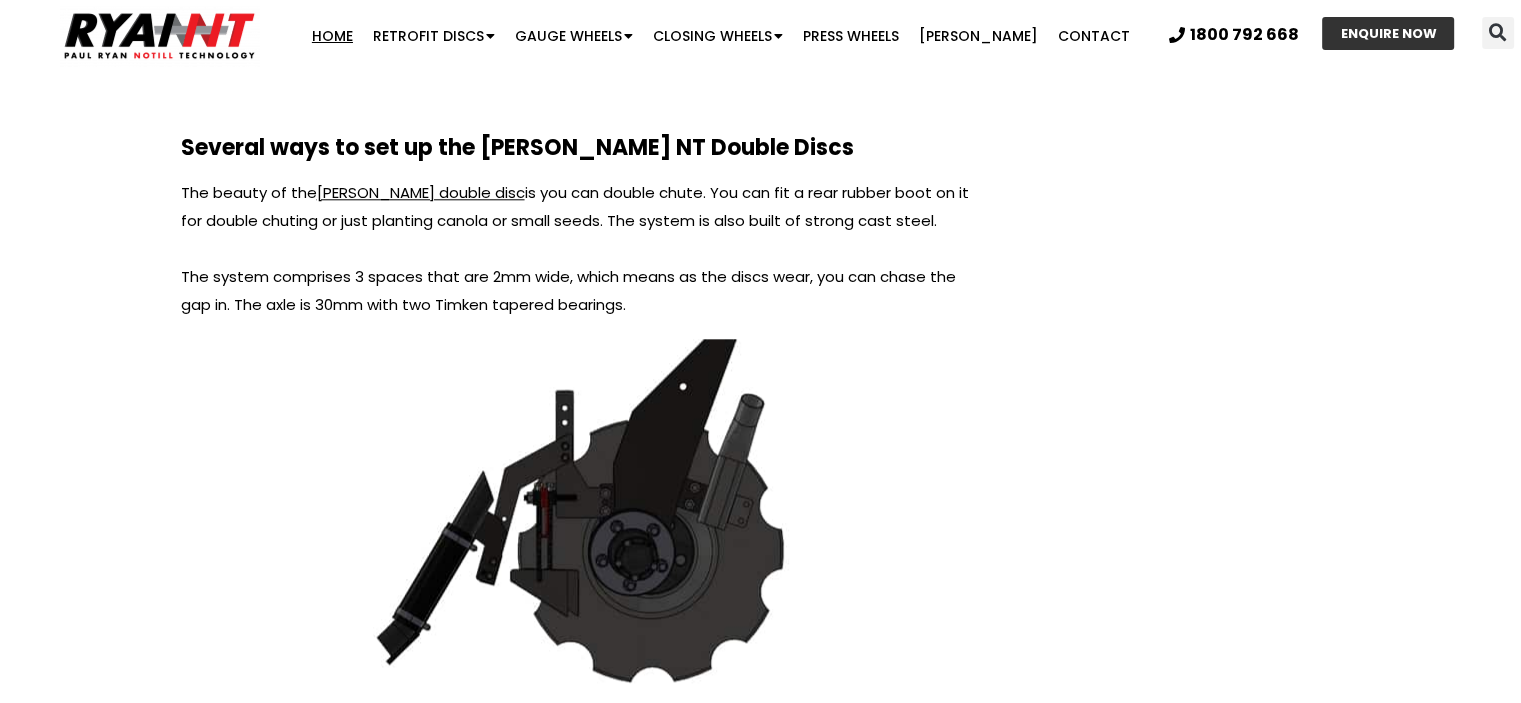click on "Home" 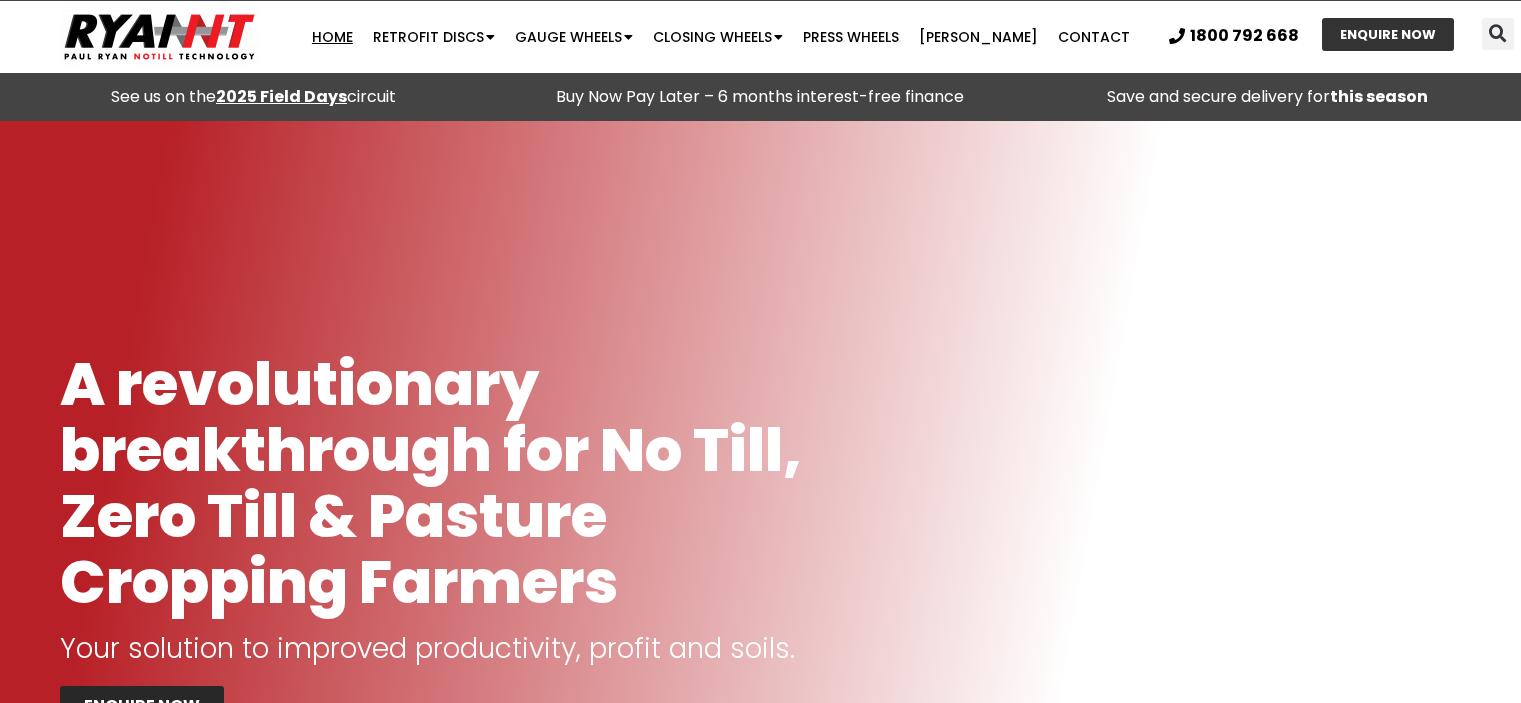scroll, scrollTop: 0, scrollLeft: 0, axis: both 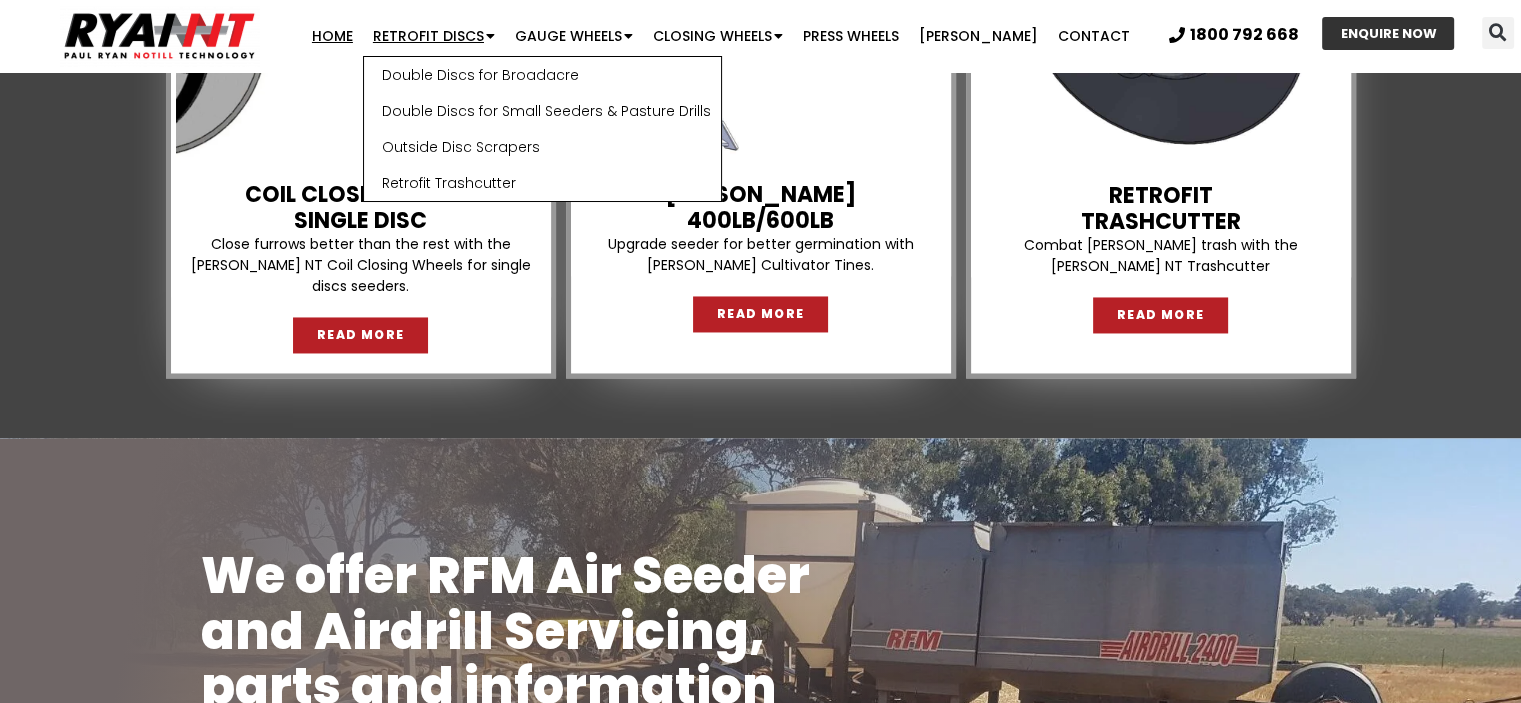 click on "Retrofit Discs" 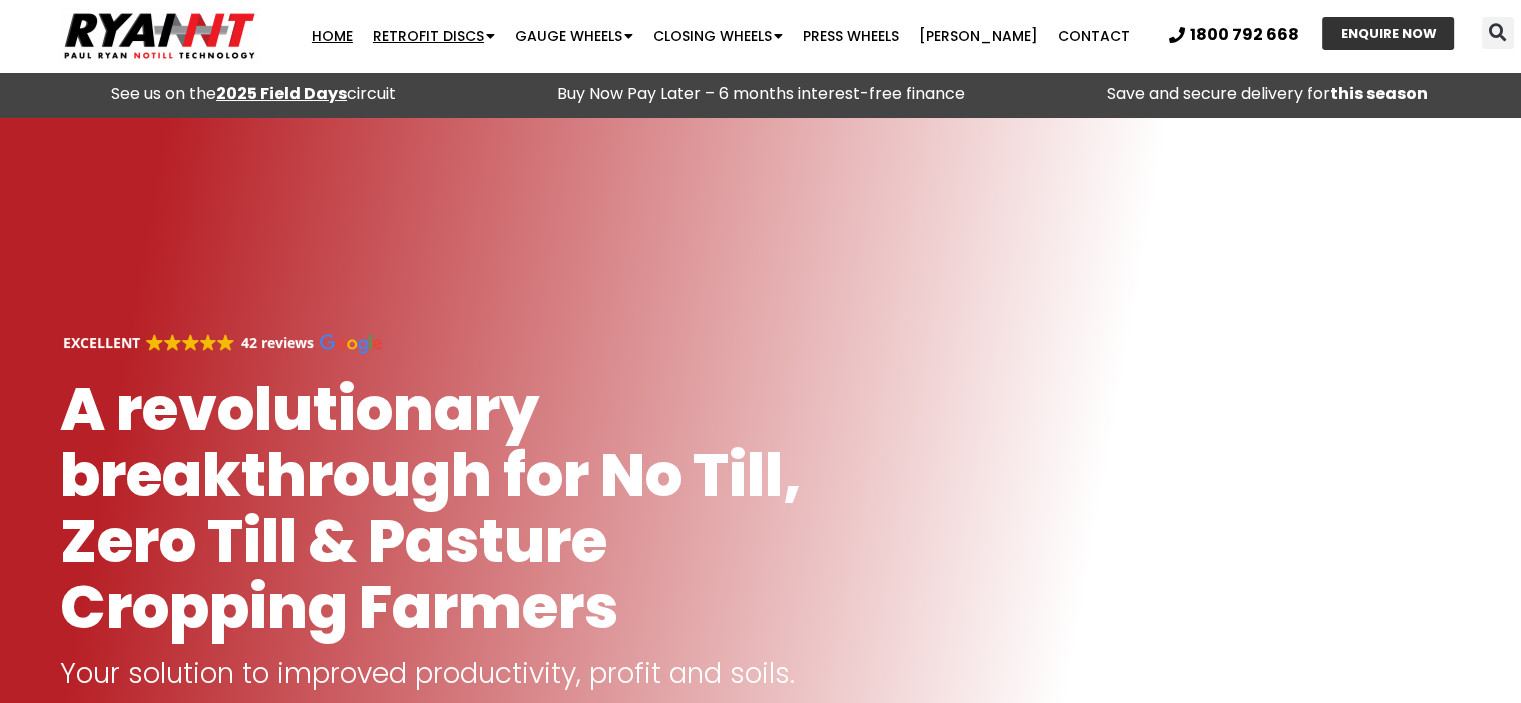 scroll, scrollTop: 0, scrollLeft: 0, axis: both 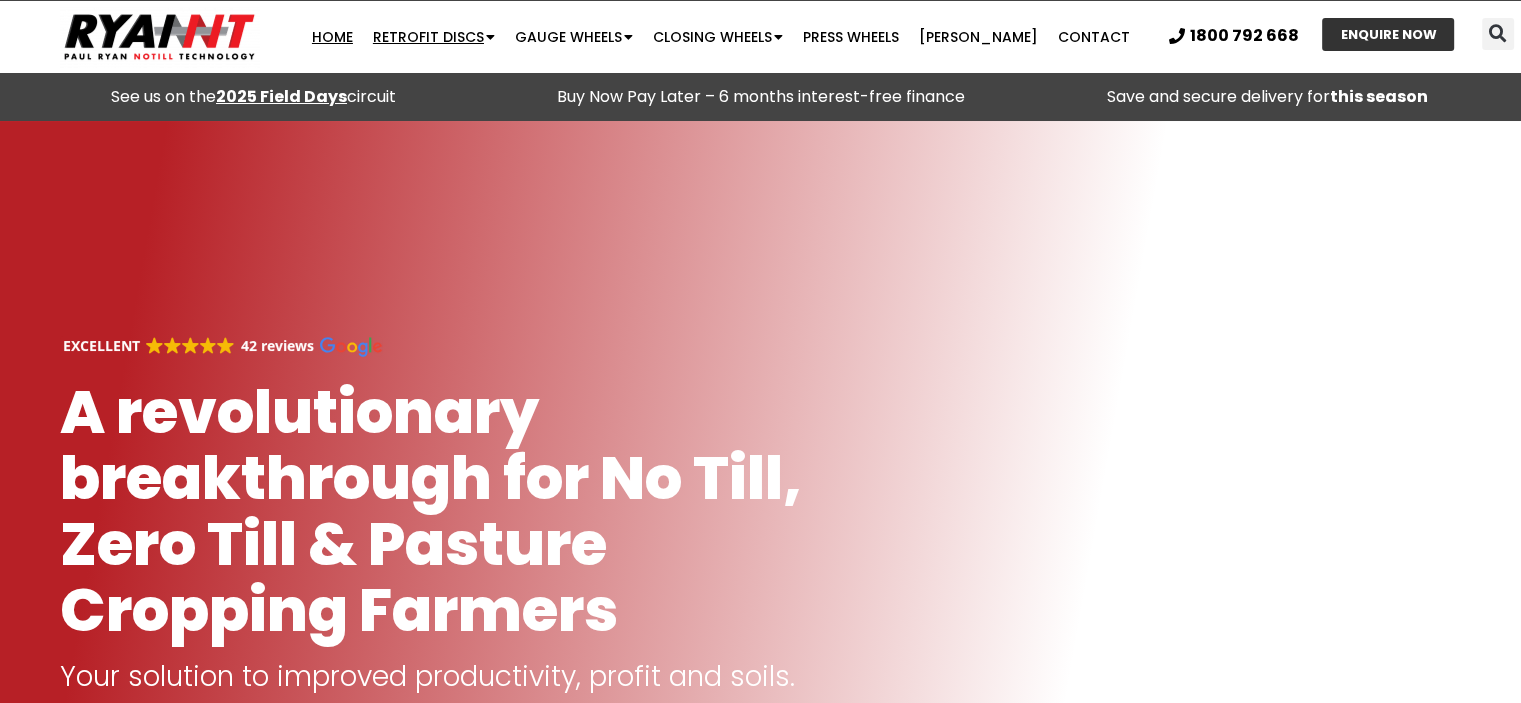 click on "Retrofit Discs" 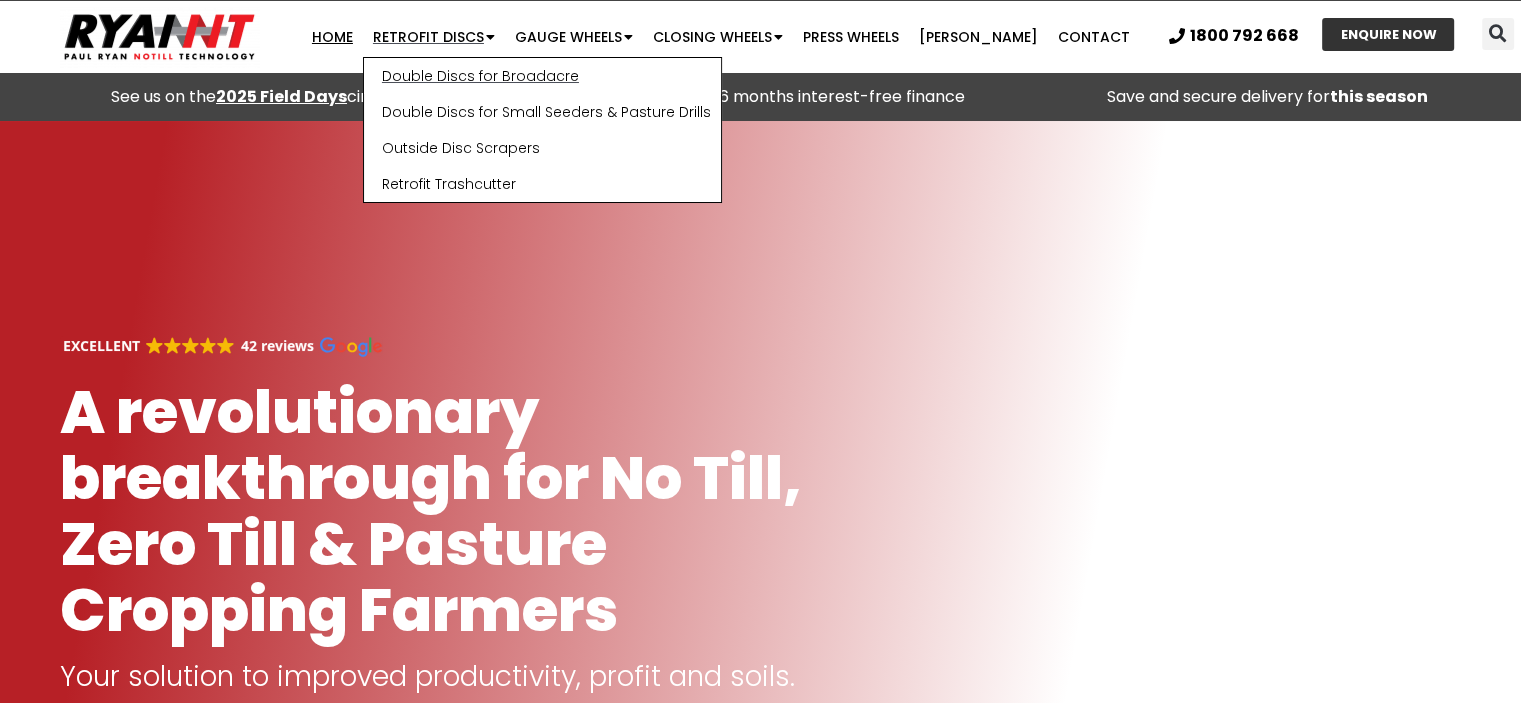 click on "Double Discs for Broadacre" 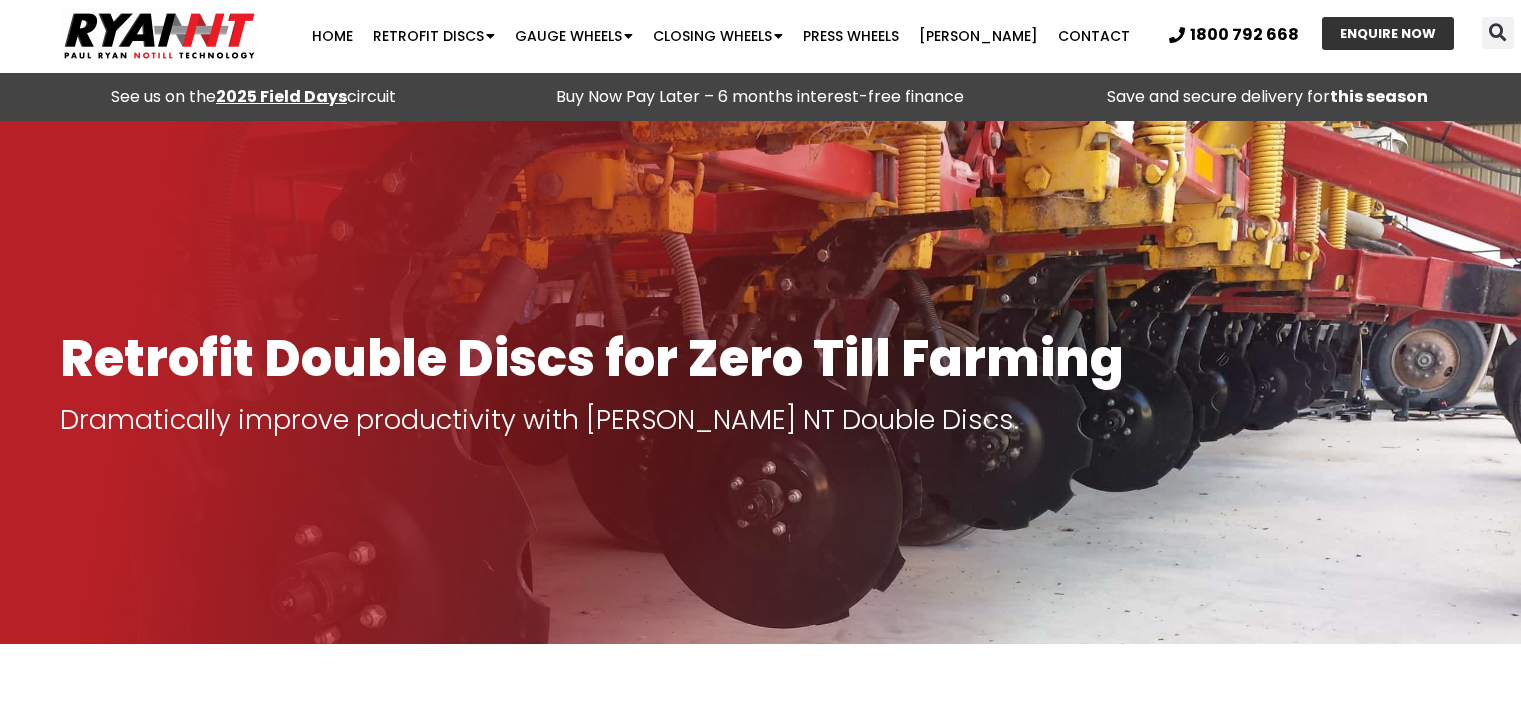 scroll, scrollTop: 400, scrollLeft: 0, axis: vertical 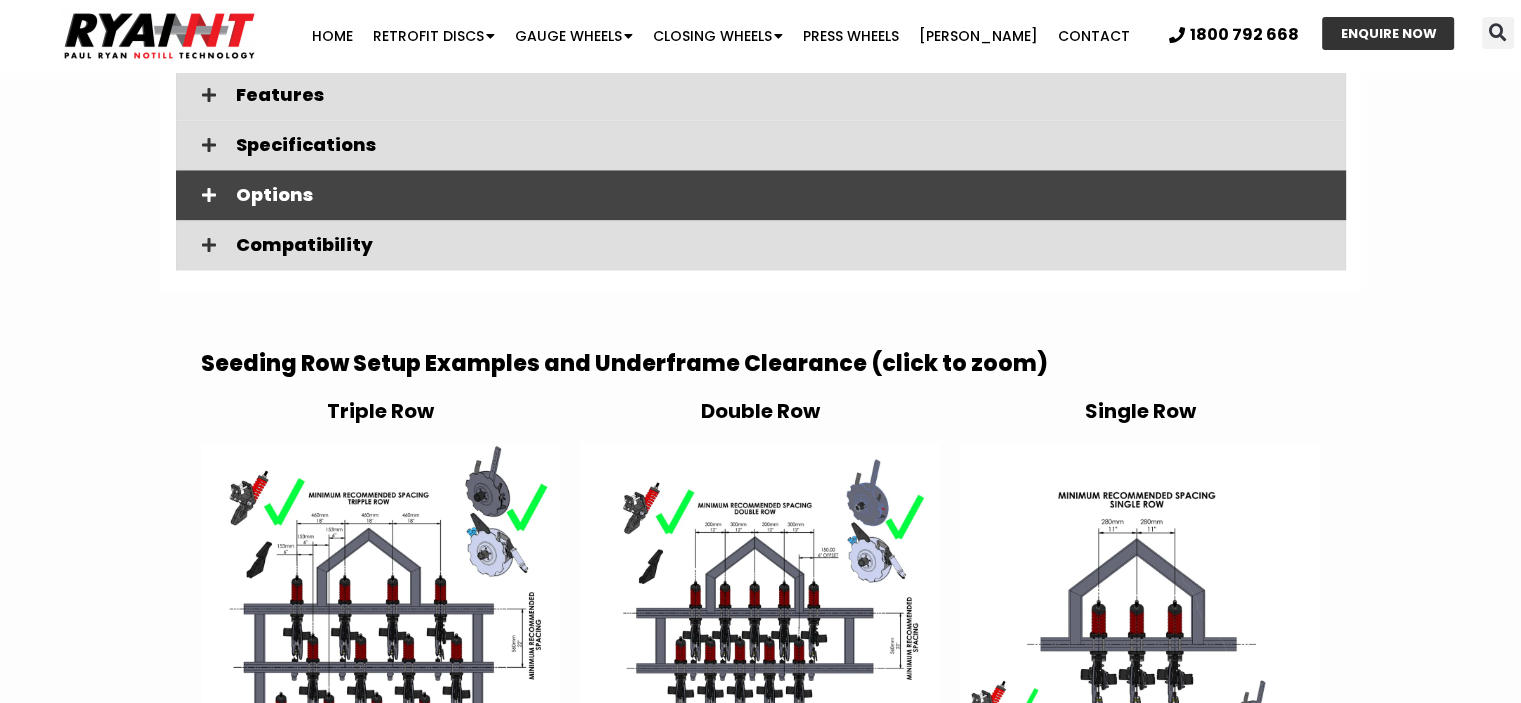 click at bounding box center (209, 195) 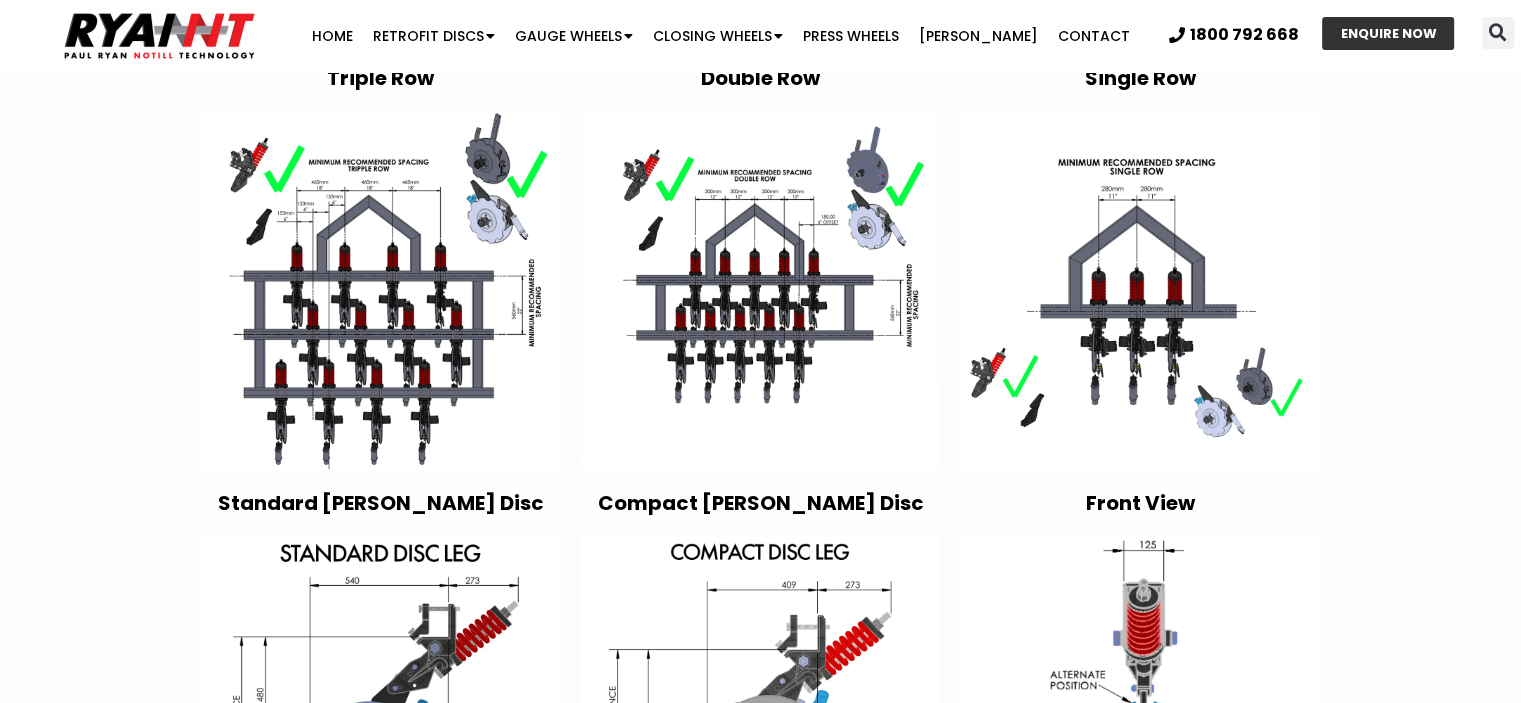 scroll, scrollTop: 3800, scrollLeft: 0, axis: vertical 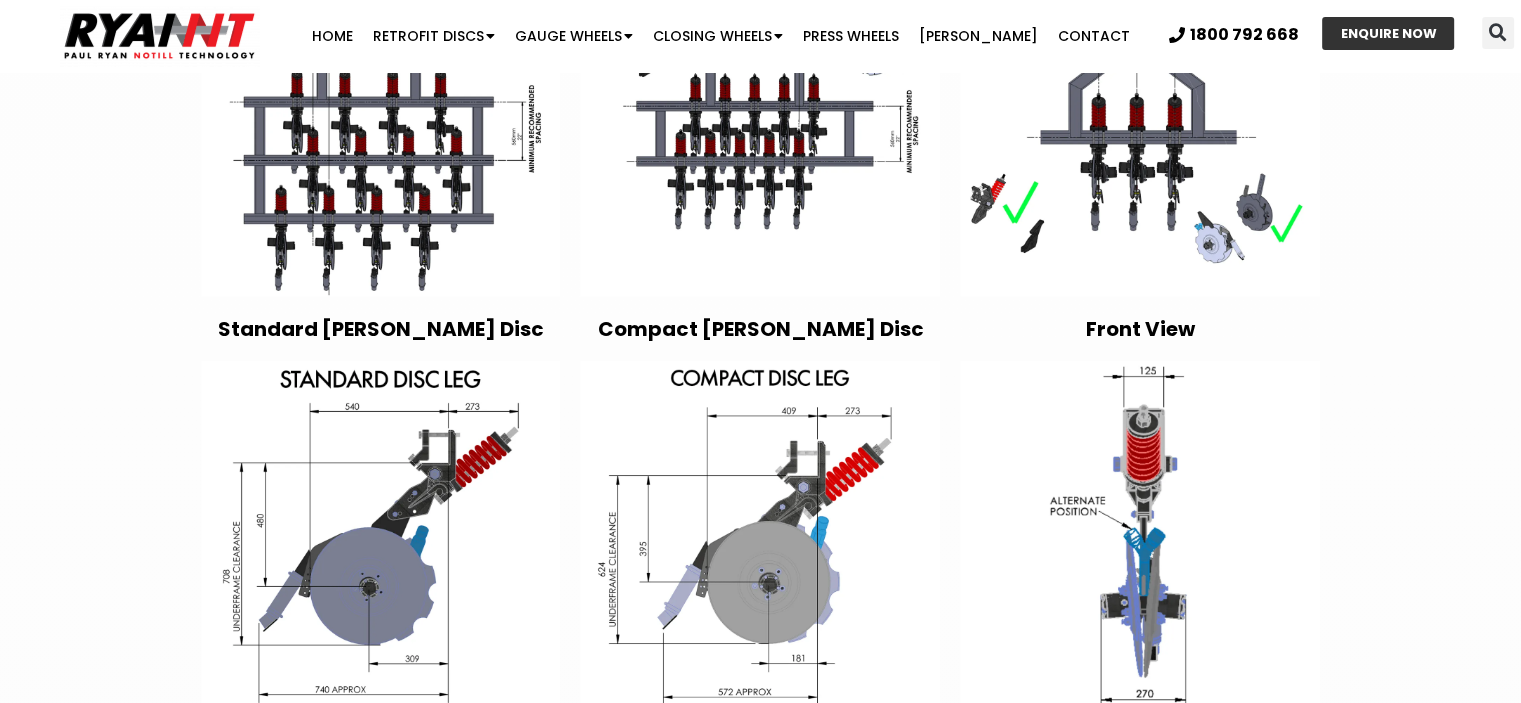 click at bounding box center [760, 116] 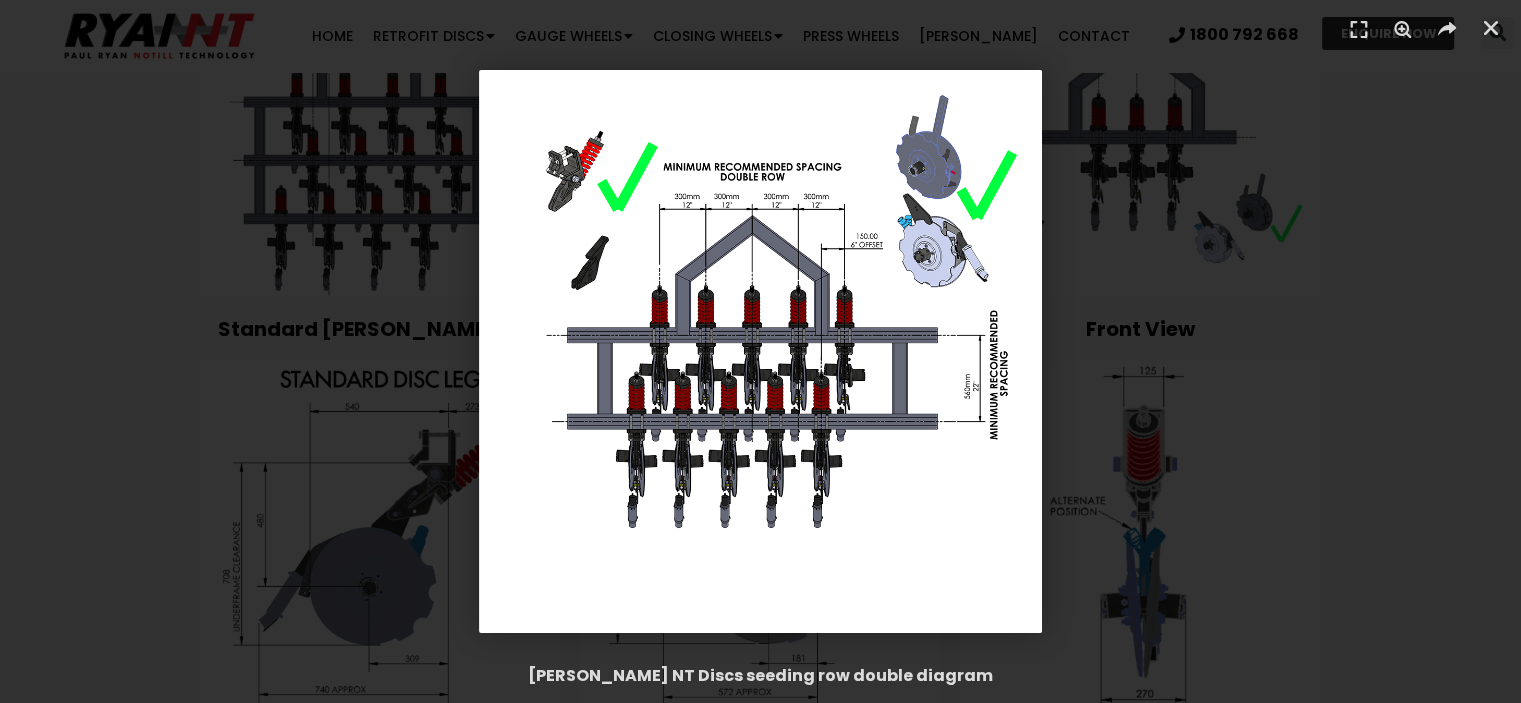 click at bounding box center (760, 351) 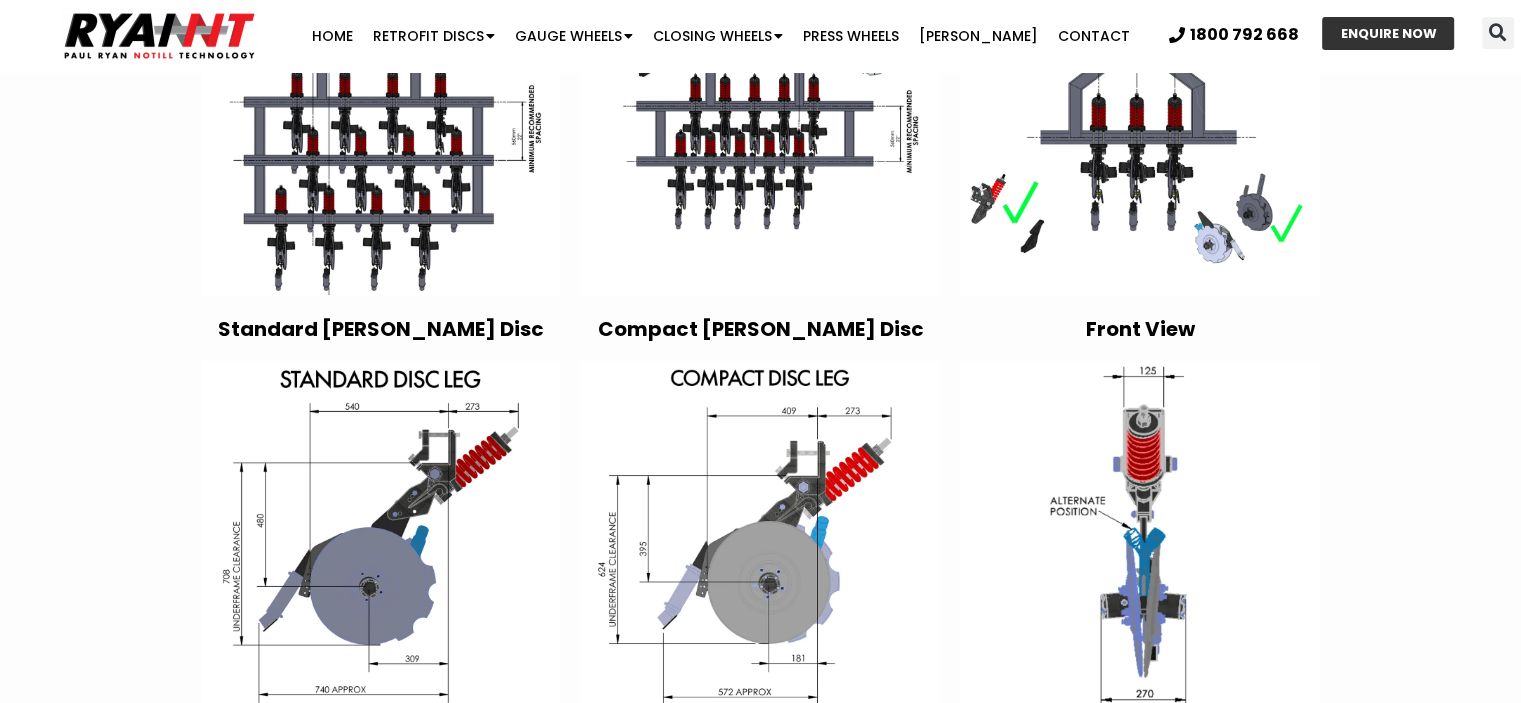 click at bounding box center [381, 116] 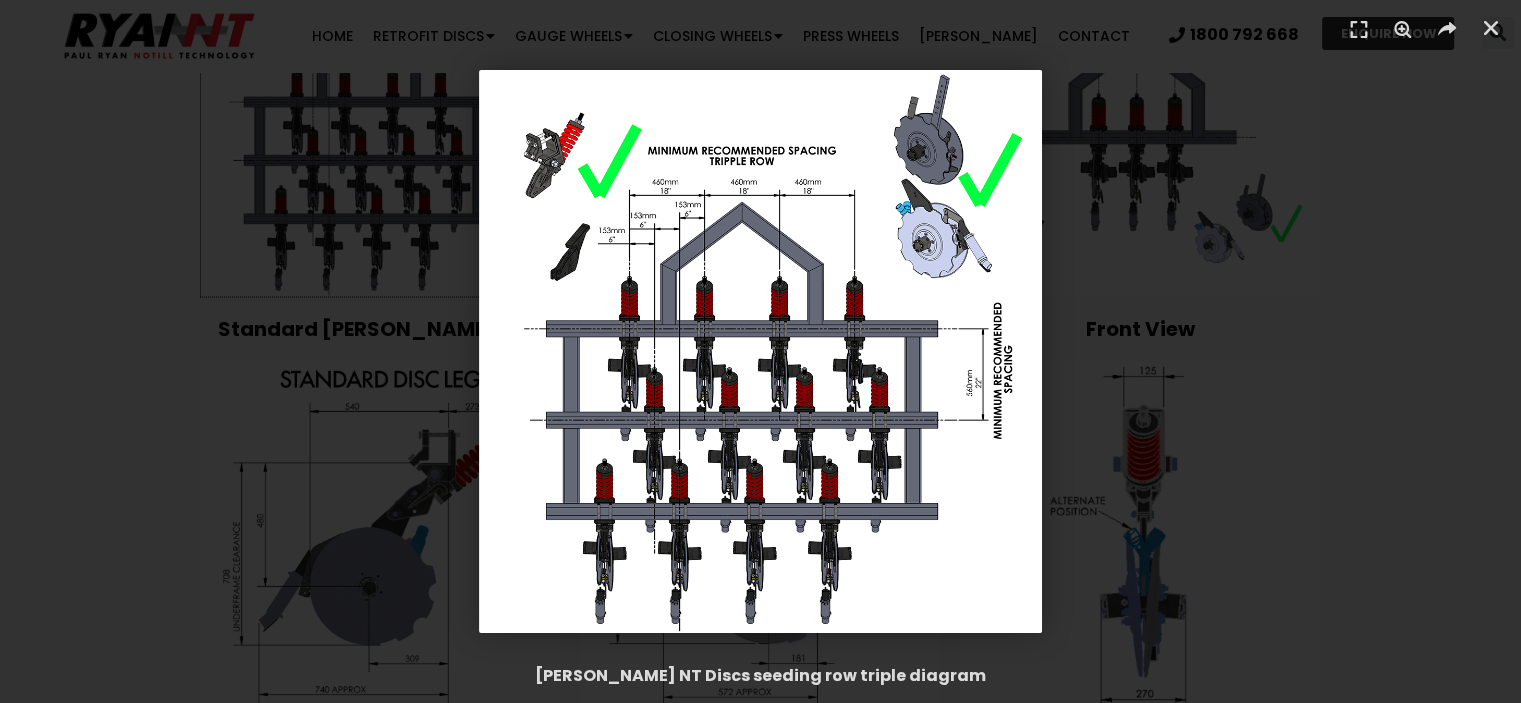 click at bounding box center (760, 351) 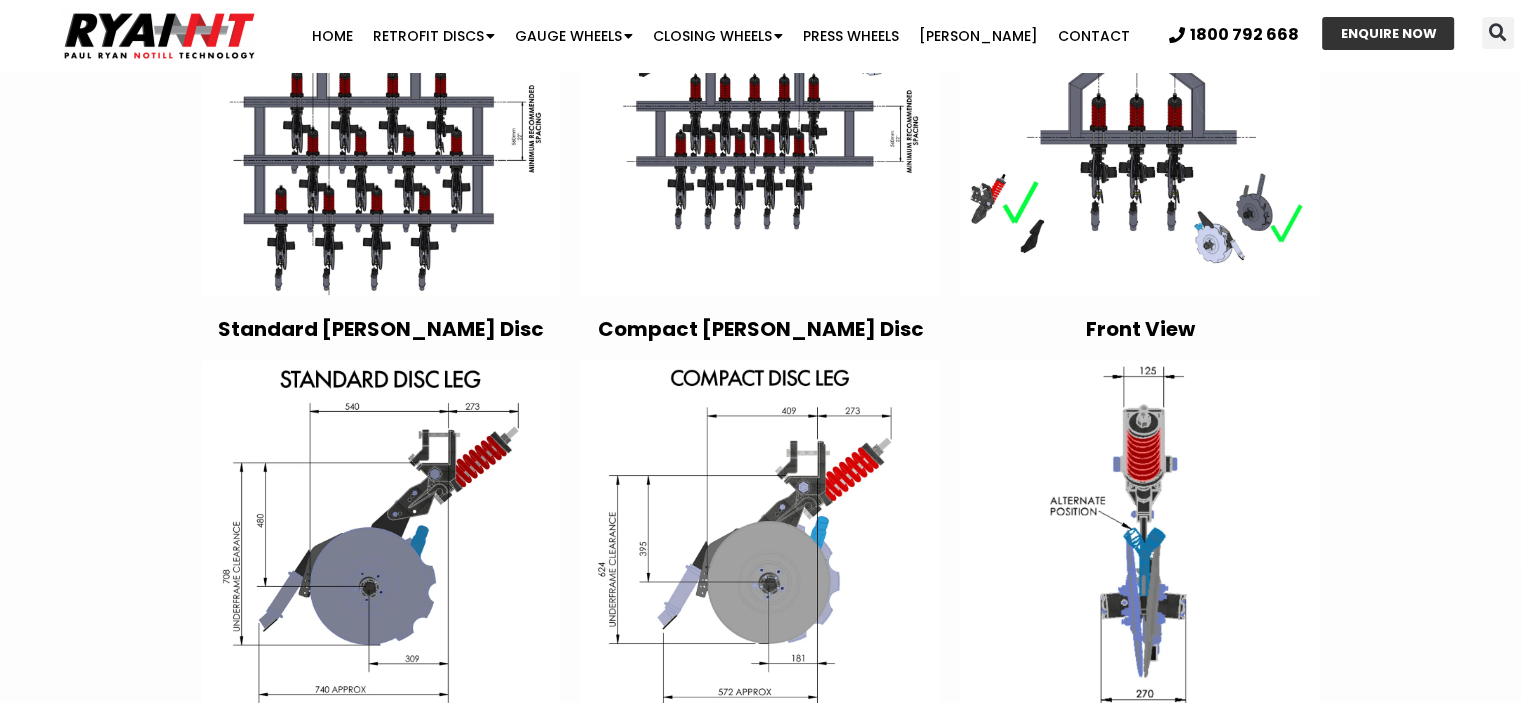 click at bounding box center (1140, 116) 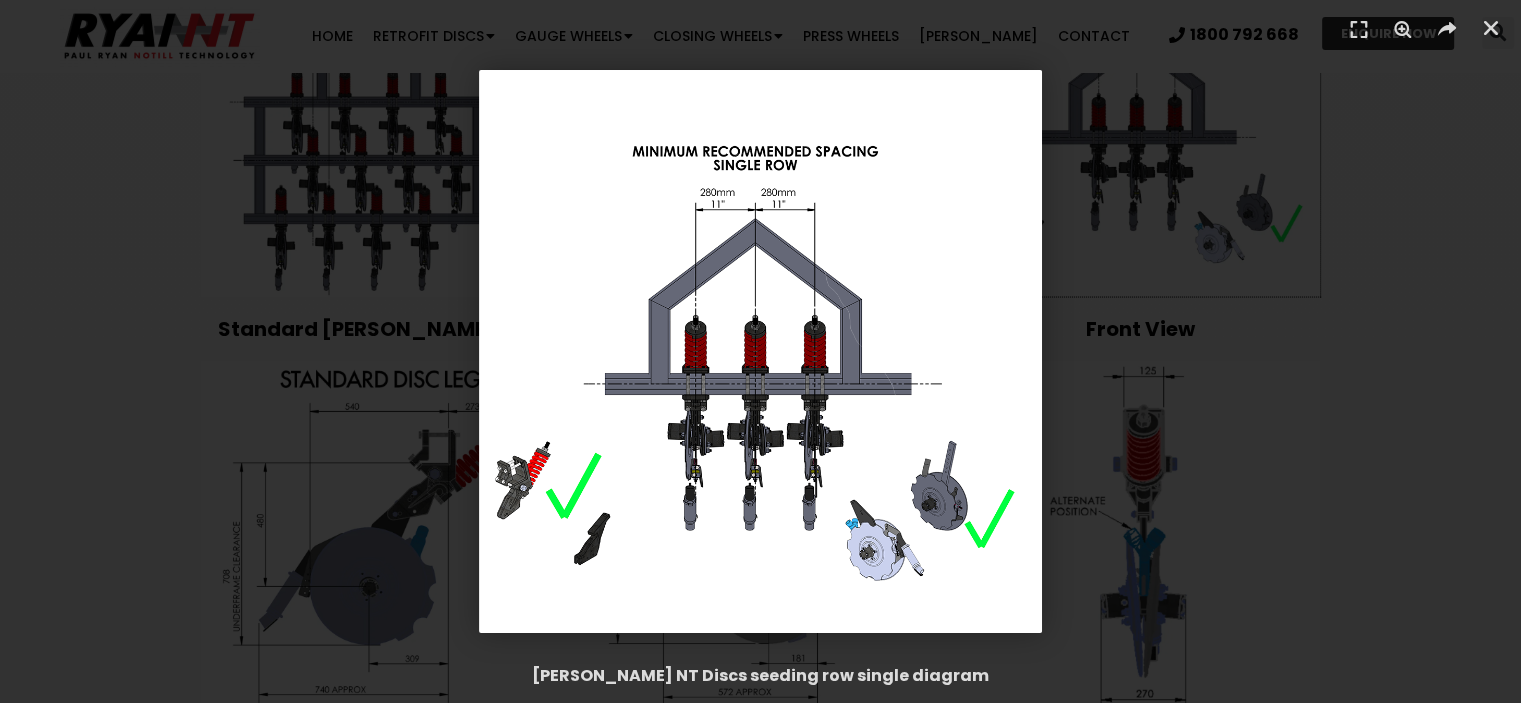 click at bounding box center [760, 351] 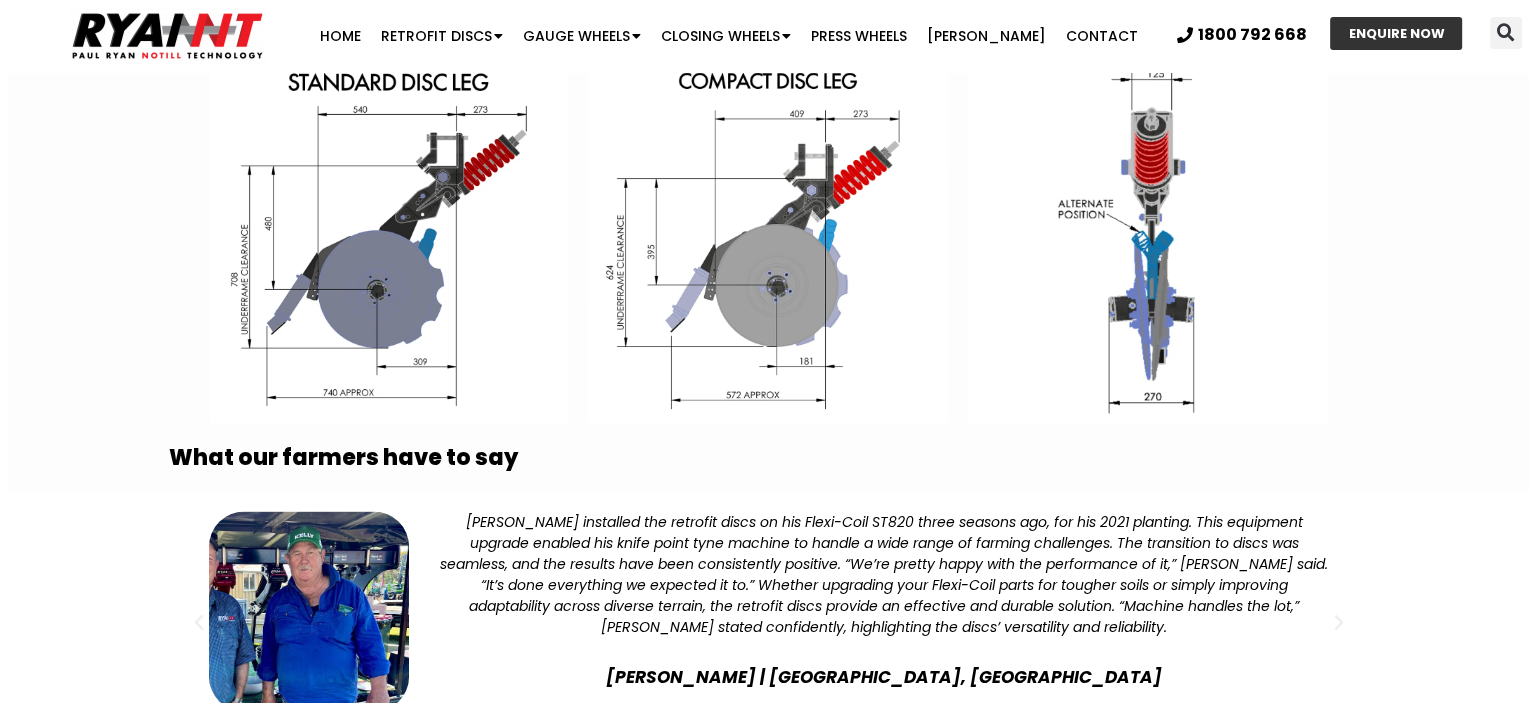 scroll, scrollTop: 4200, scrollLeft: 0, axis: vertical 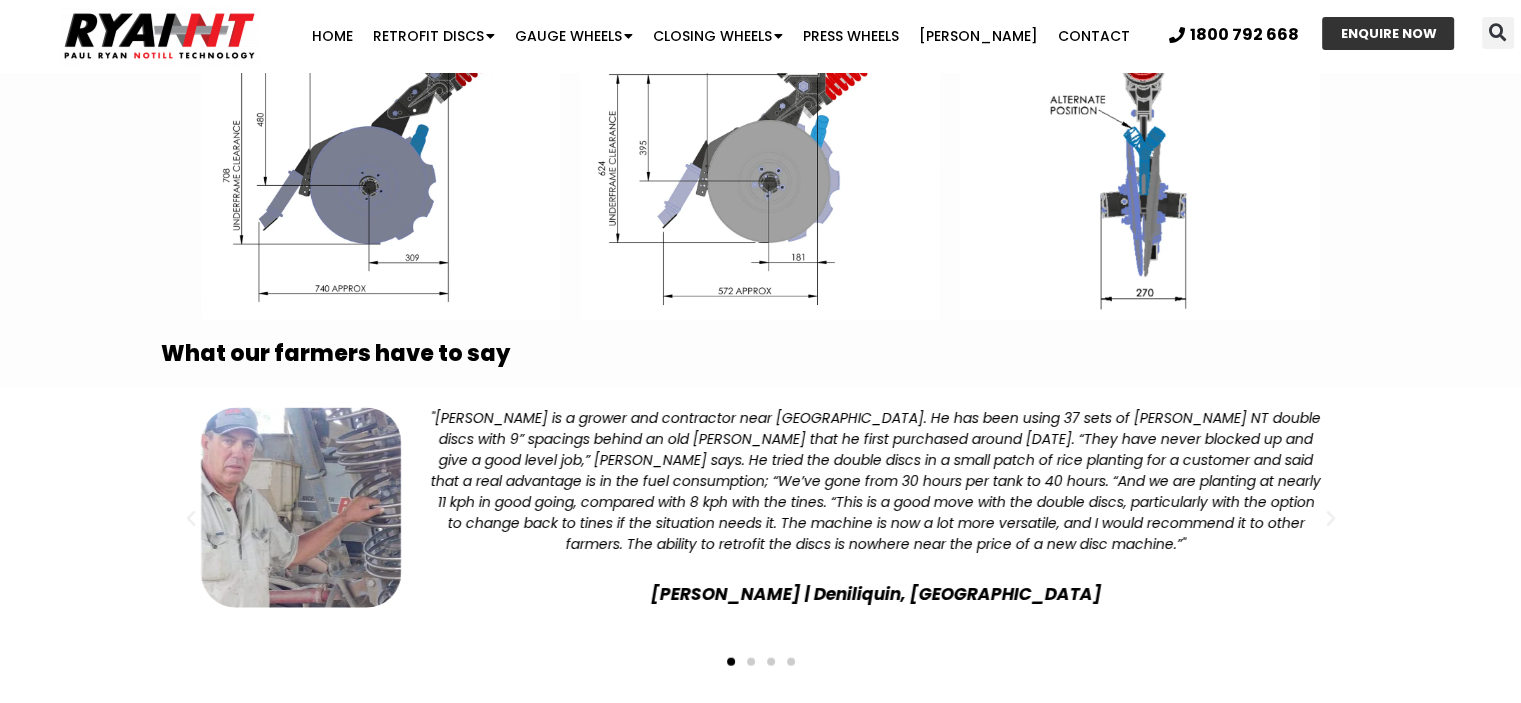 click at bounding box center [191, 519] 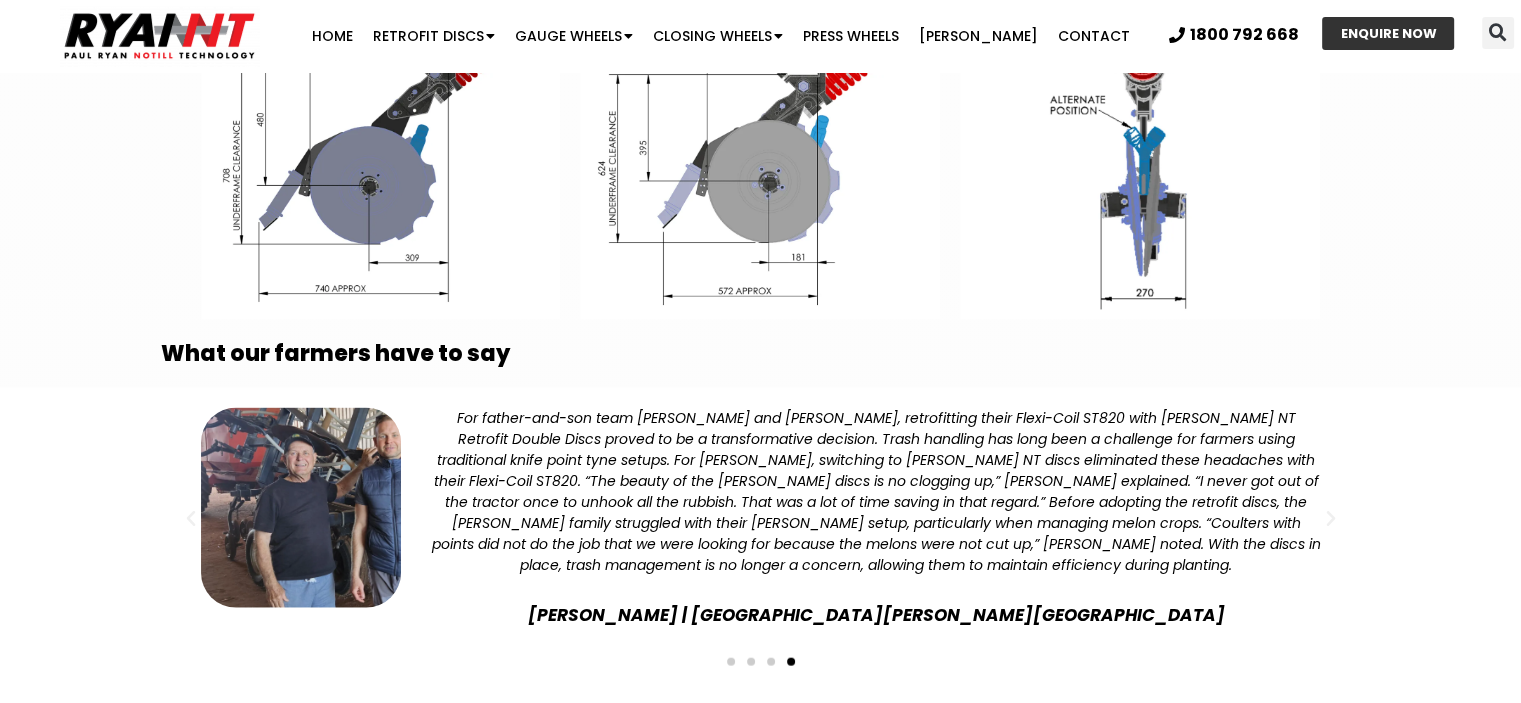 click at bounding box center [1331, 519] 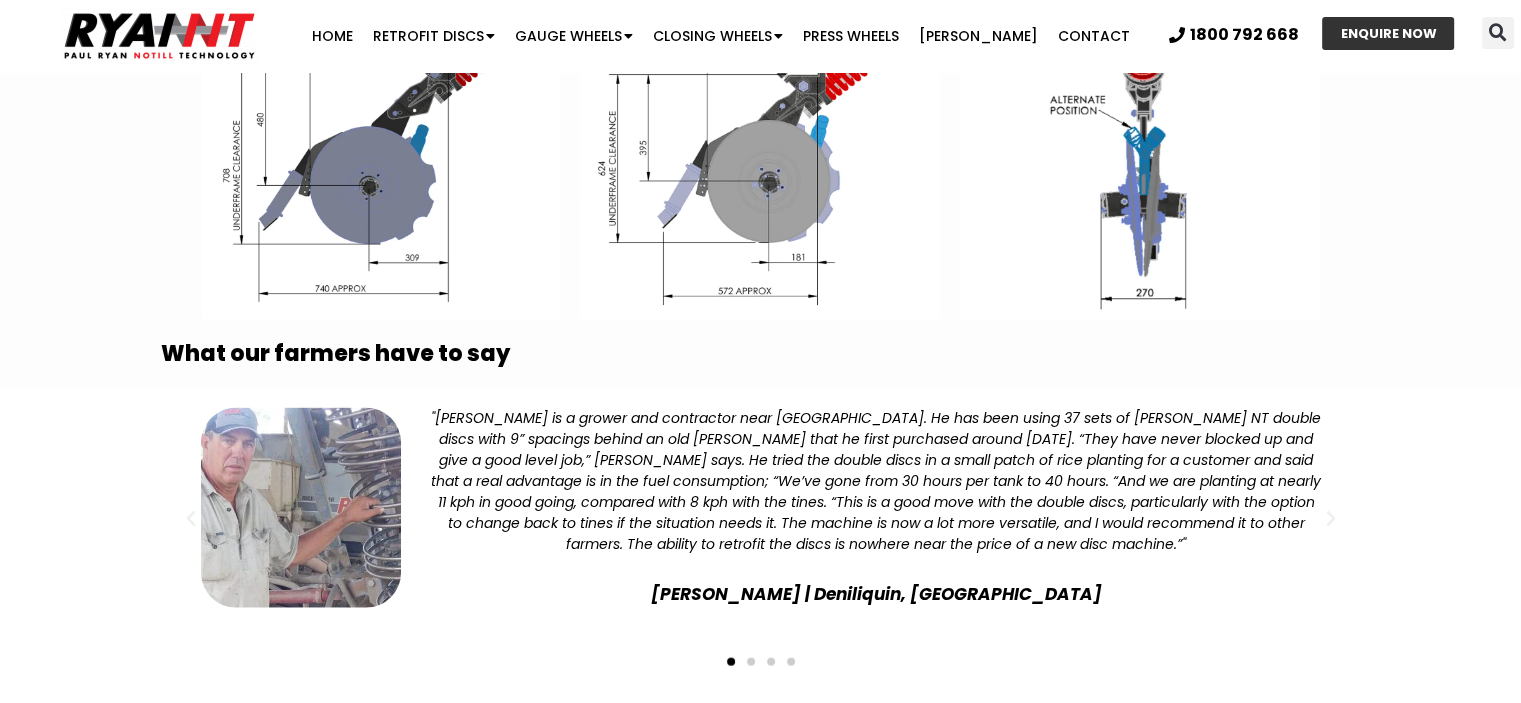 click at bounding box center (1331, 519) 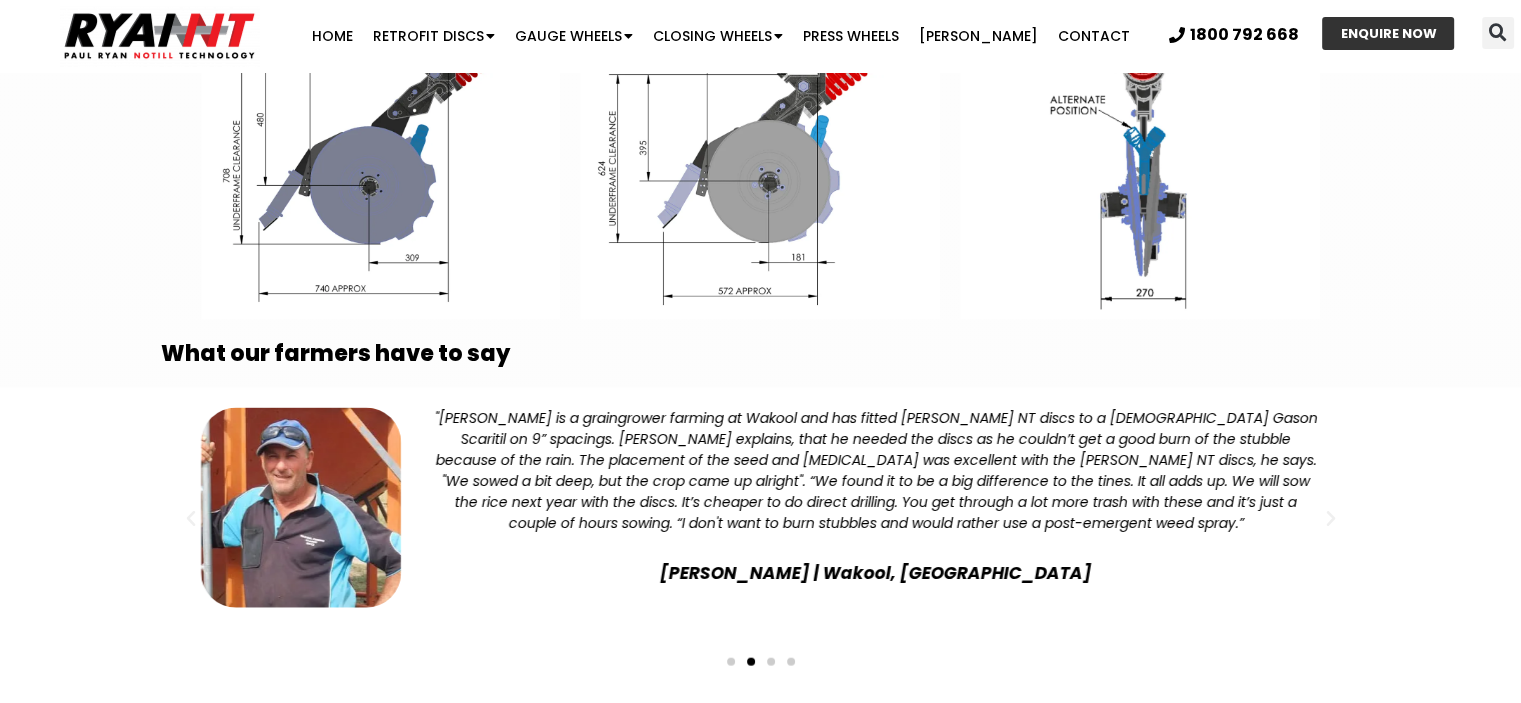 click at bounding box center (1331, 519) 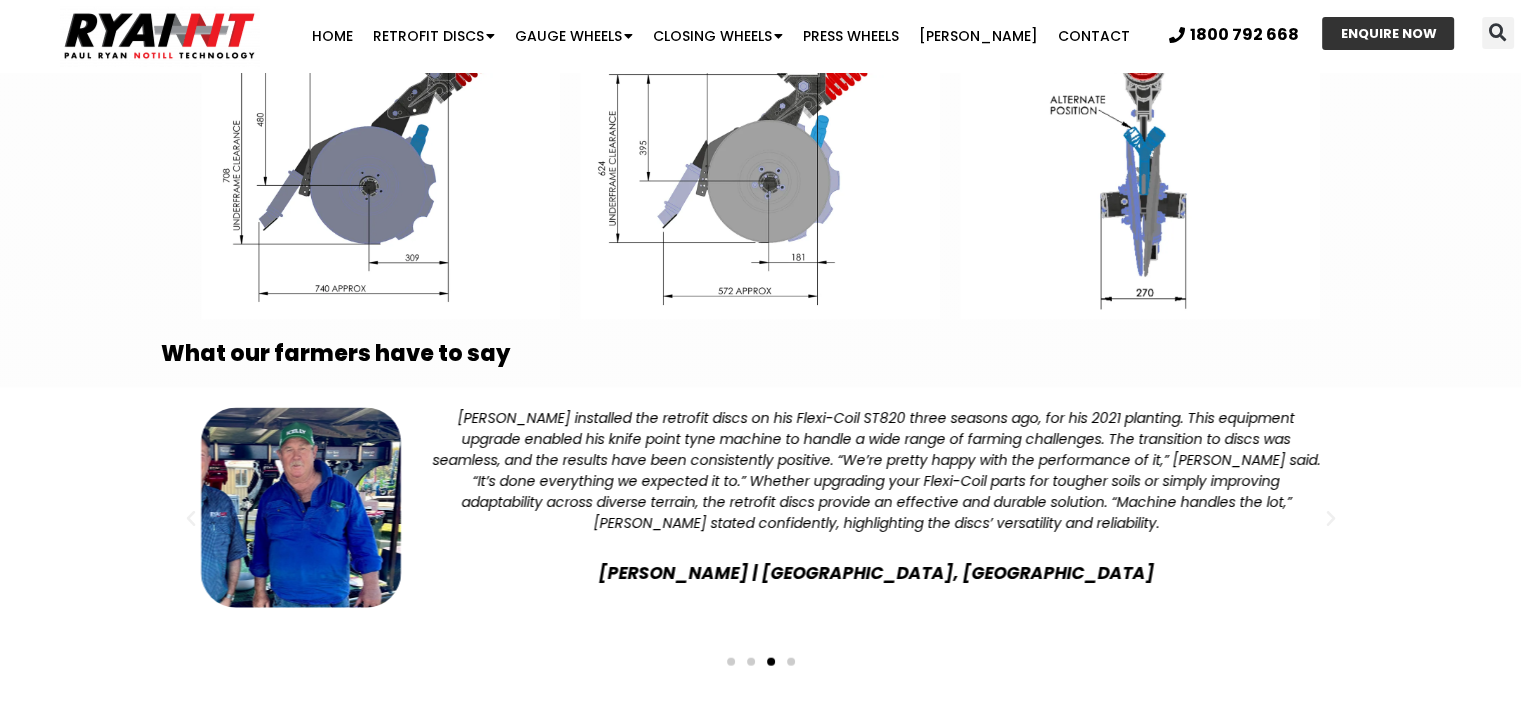 click at bounding box center (1331, 519) 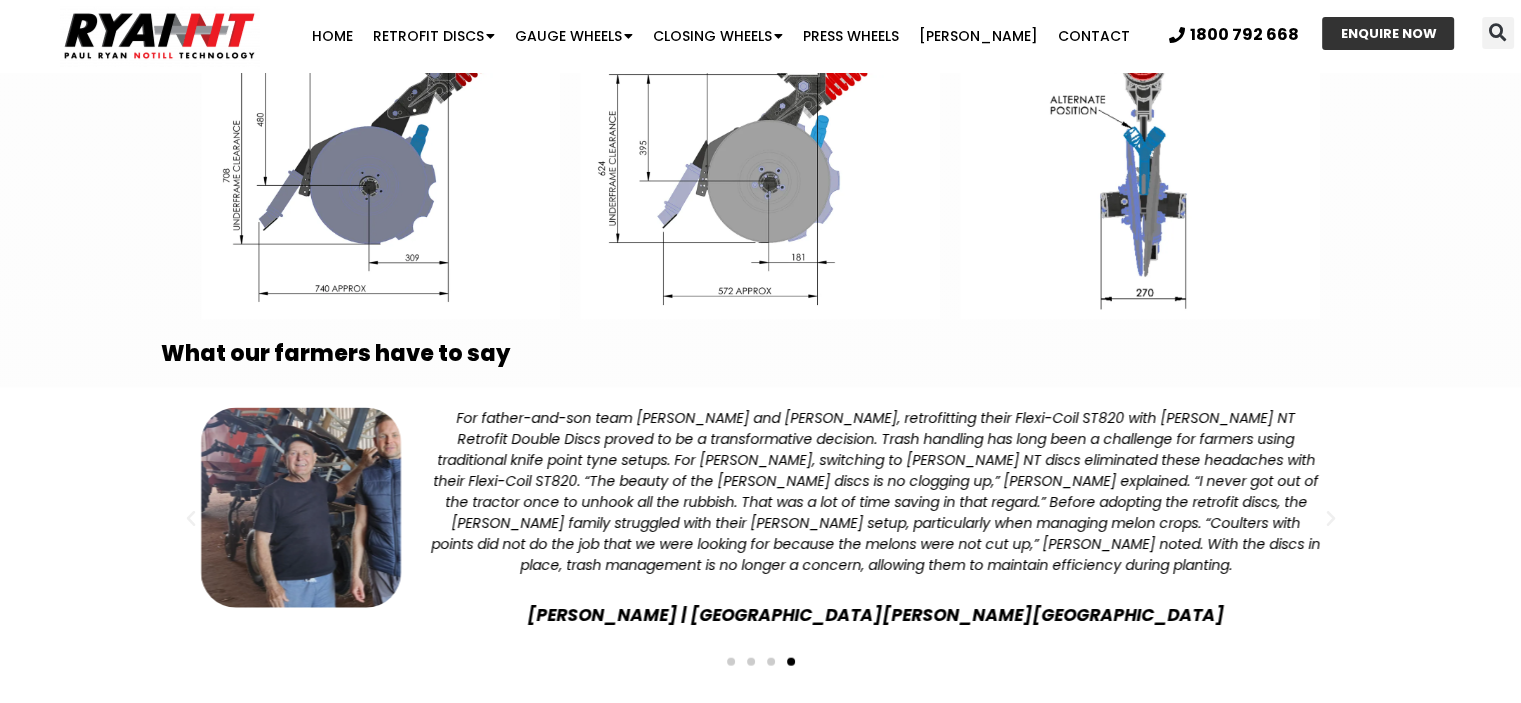click at bounding box center (1331, 519) 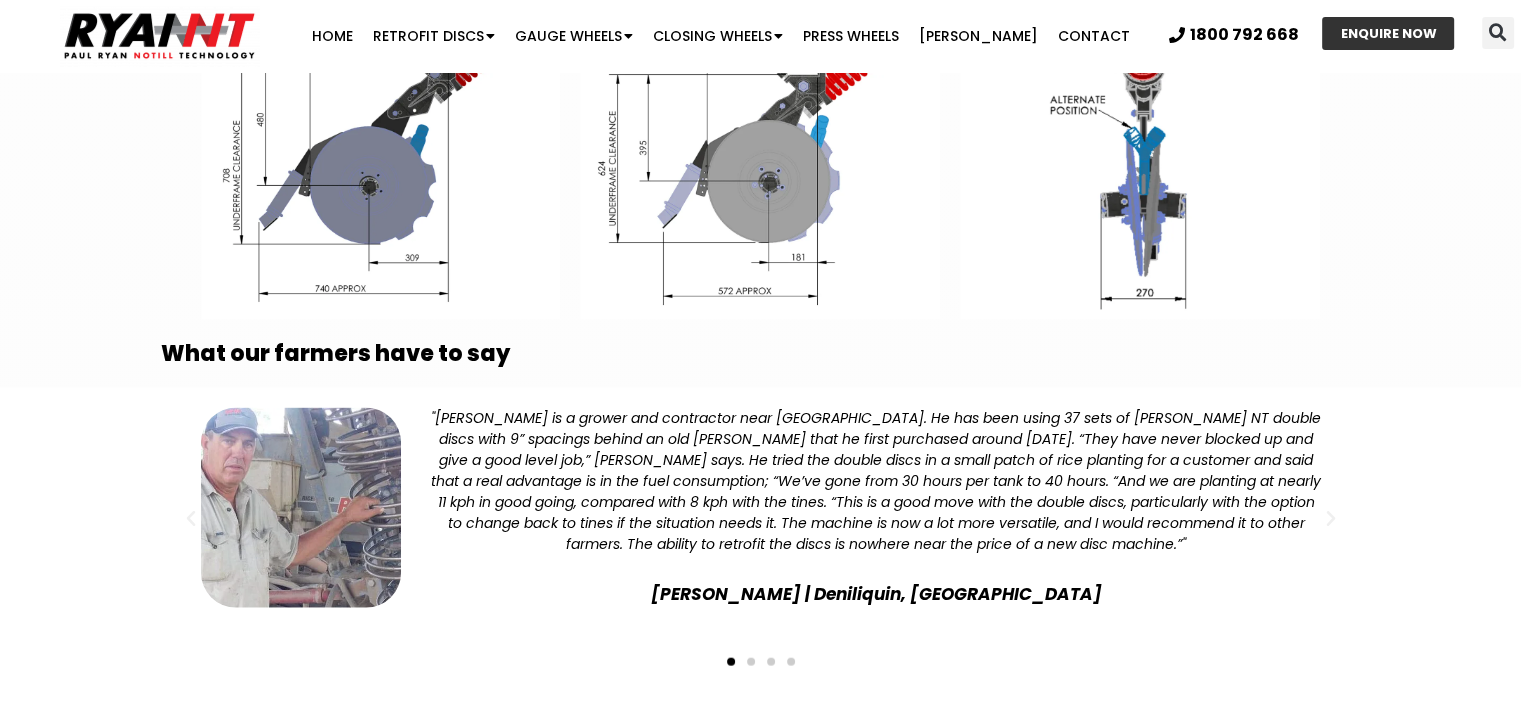 click at bounding box center [1331, 519] 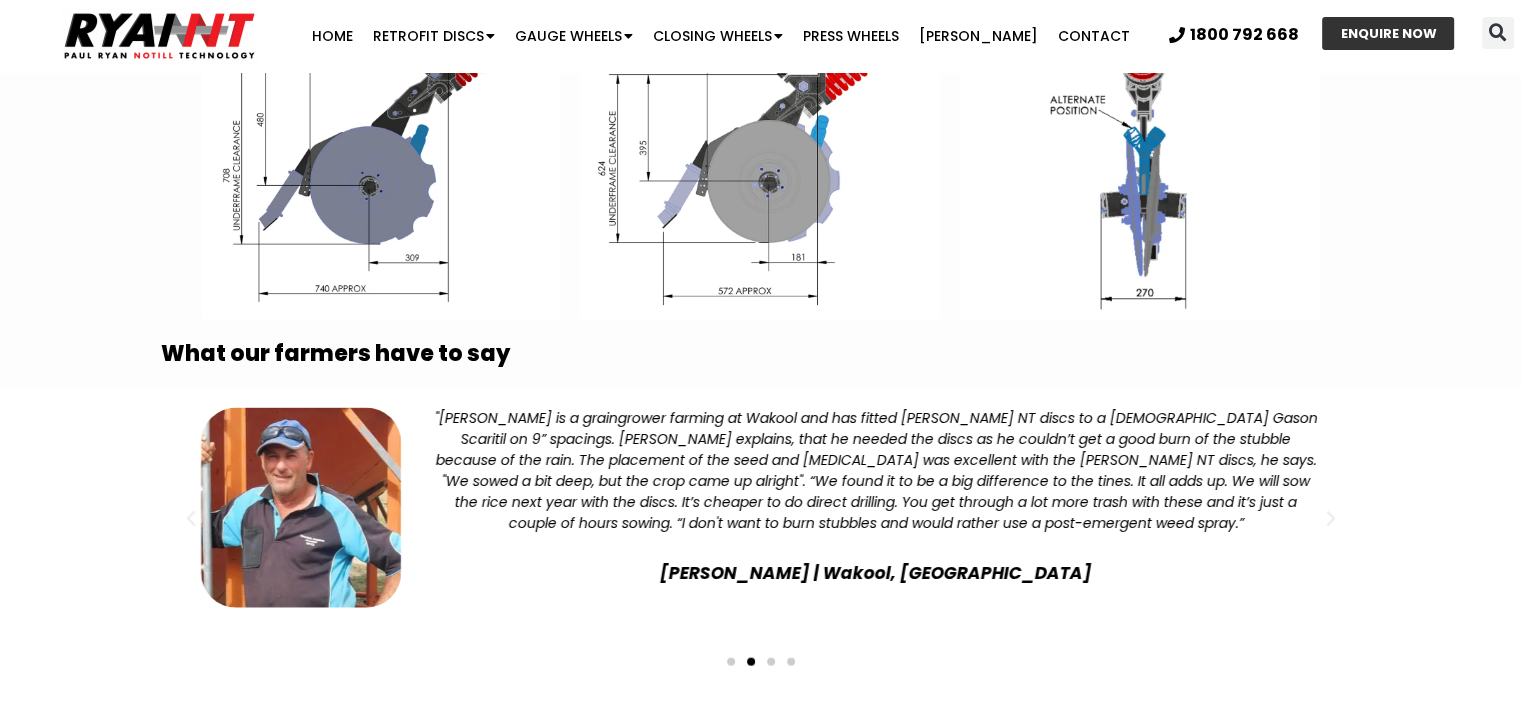click on "ENQUIRE NOW" at bounding box center [1388, 33] 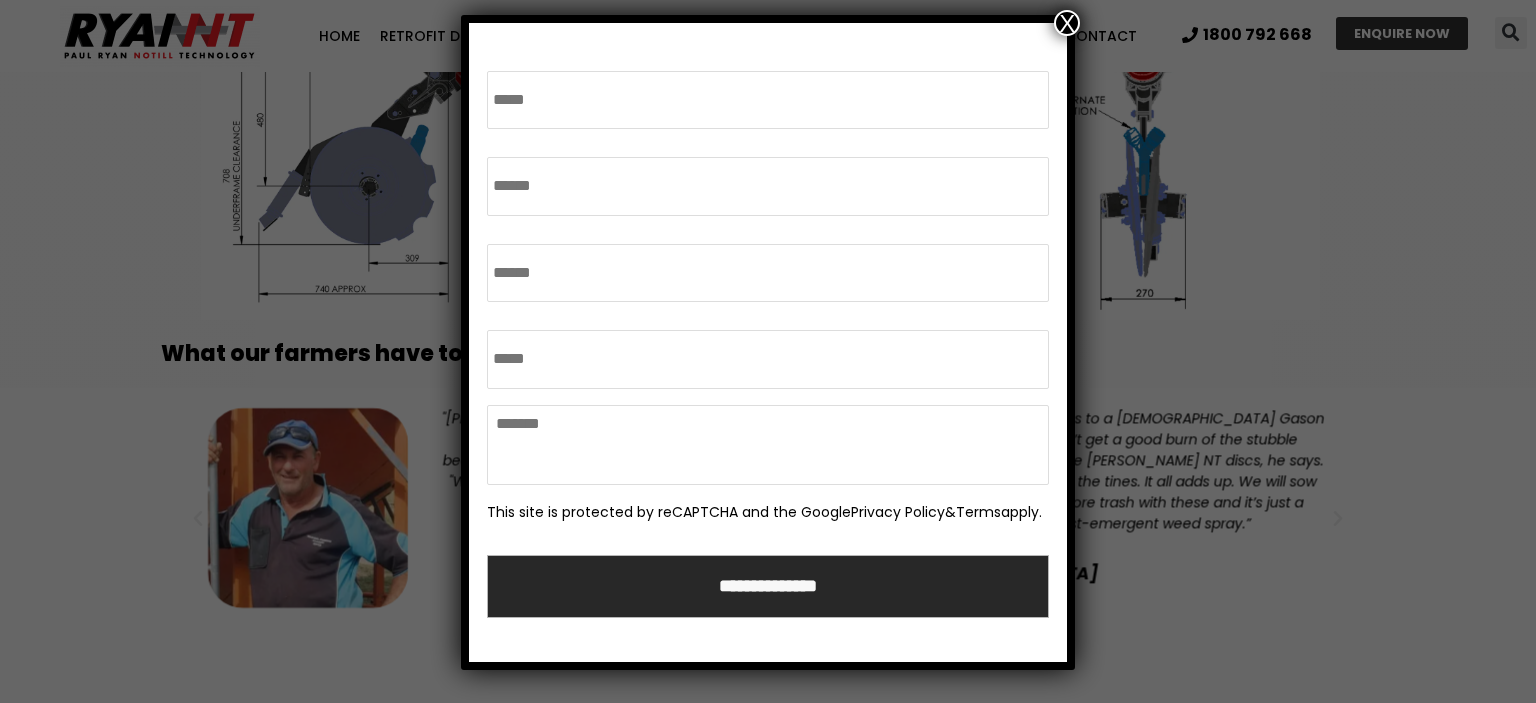 scroll, scrollTop: 4204, scrollLeft: 0, axis: vertical 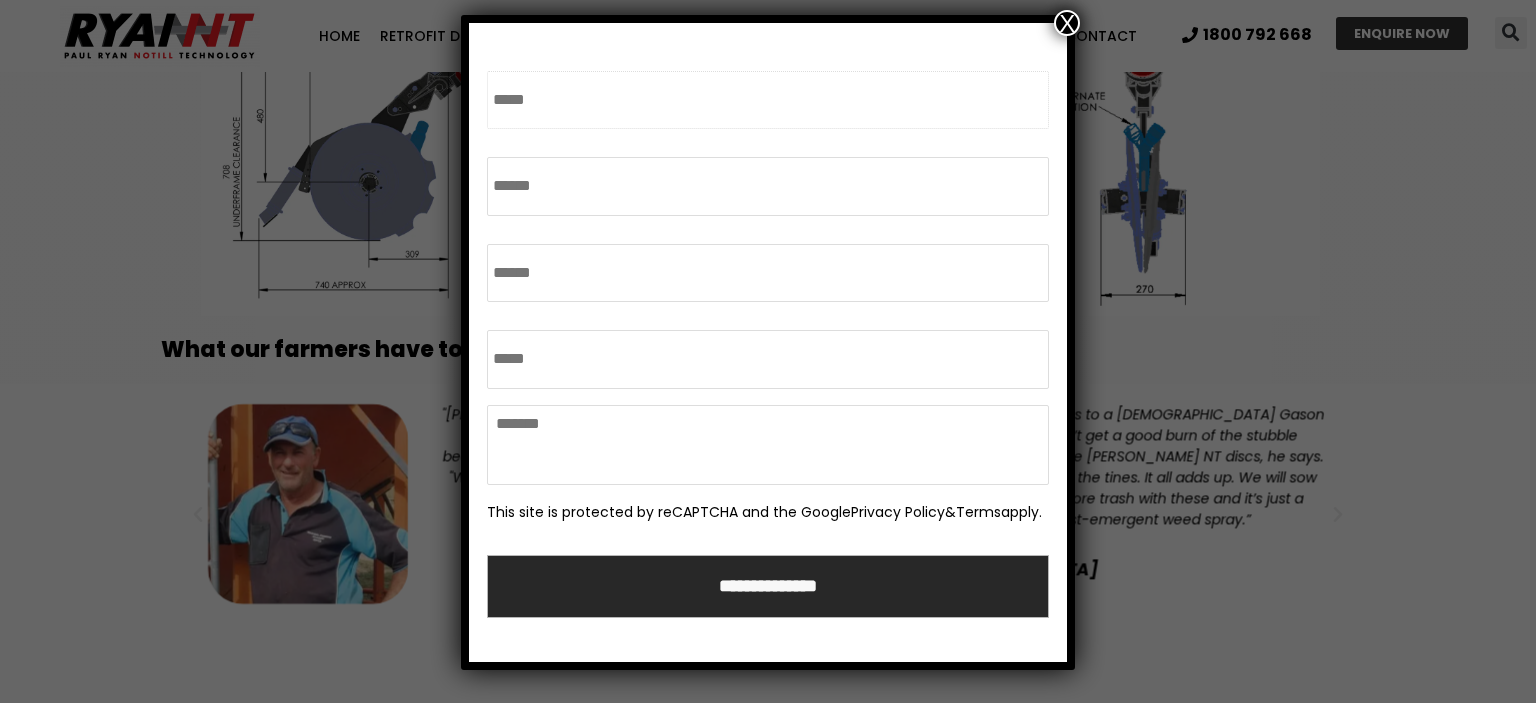 click on "Name *" at bounding box center (768, 100) 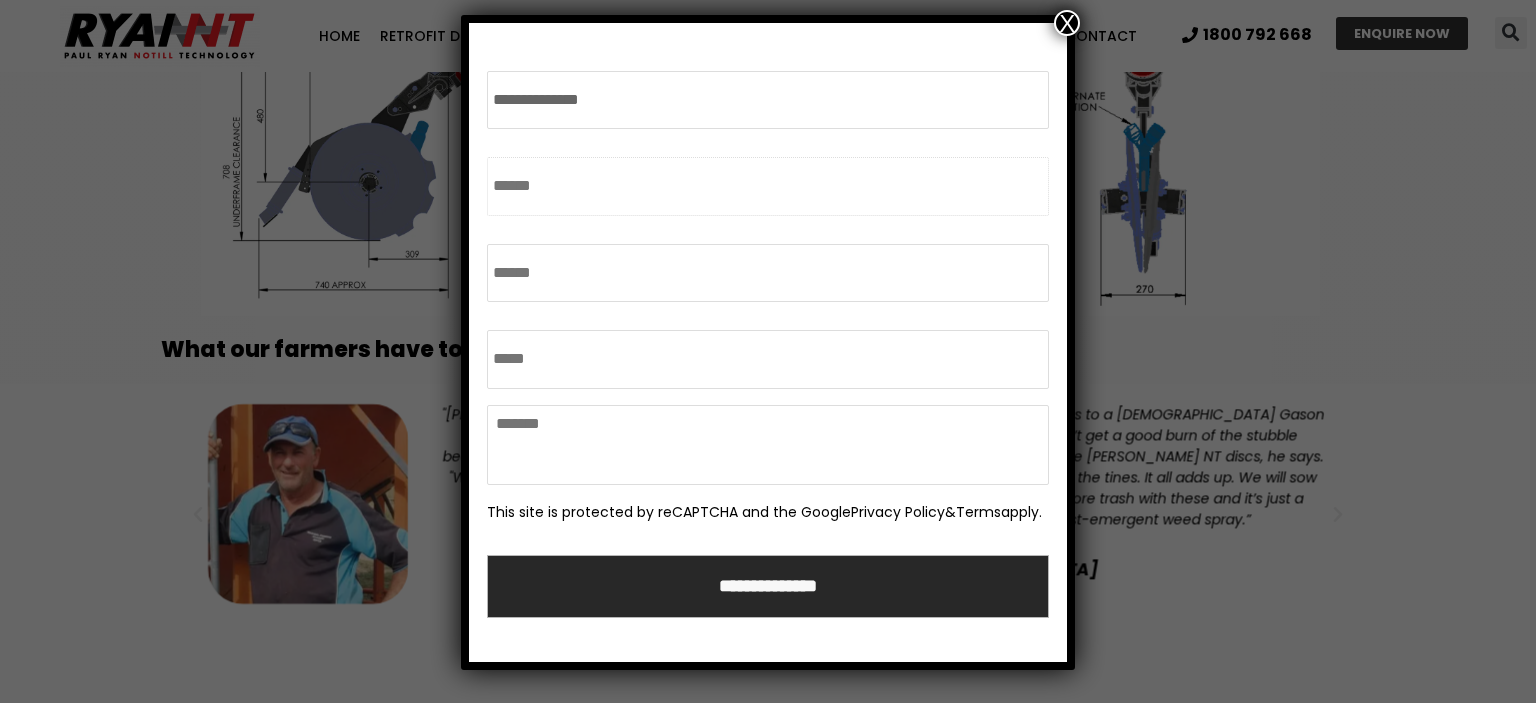 type on "**********" 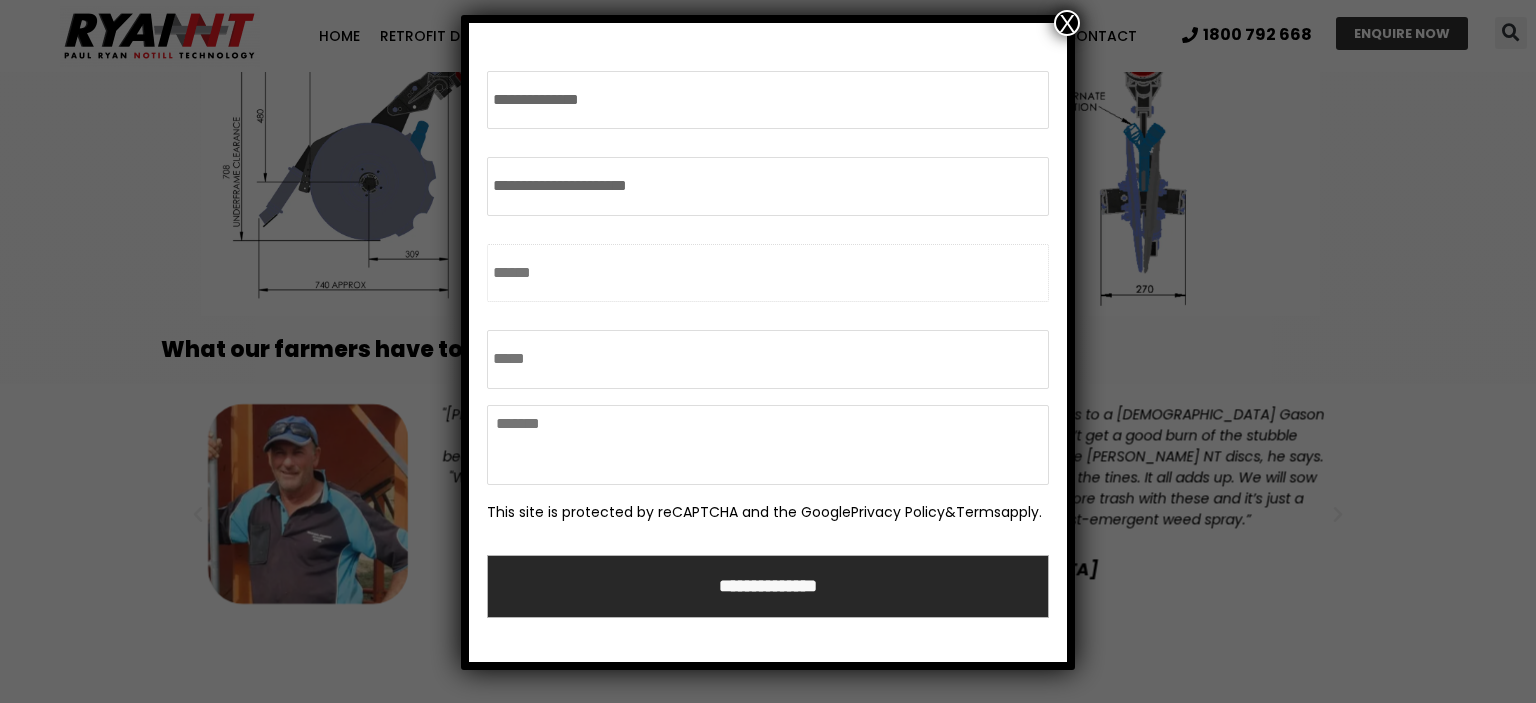 type on "**********" 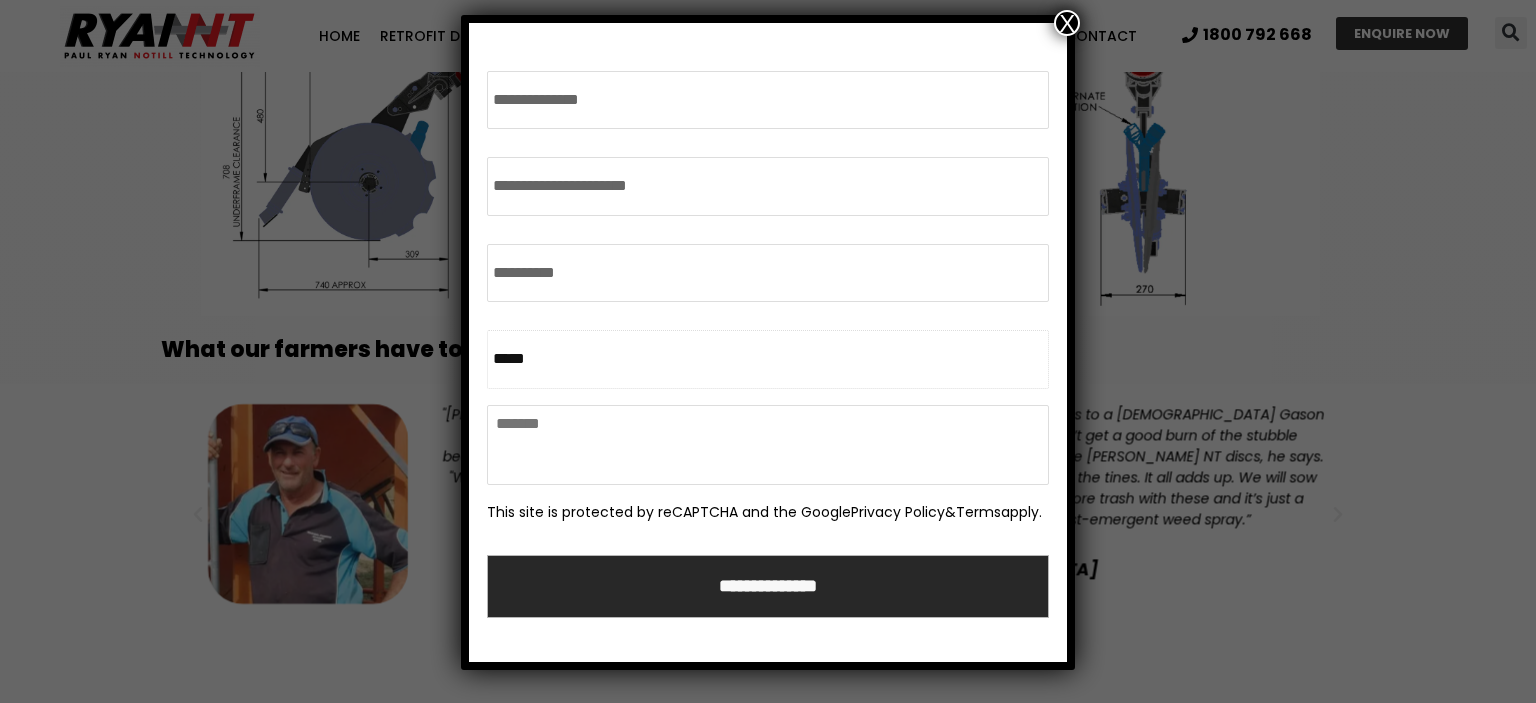 click on "*****" at bounding box center (768, 359) 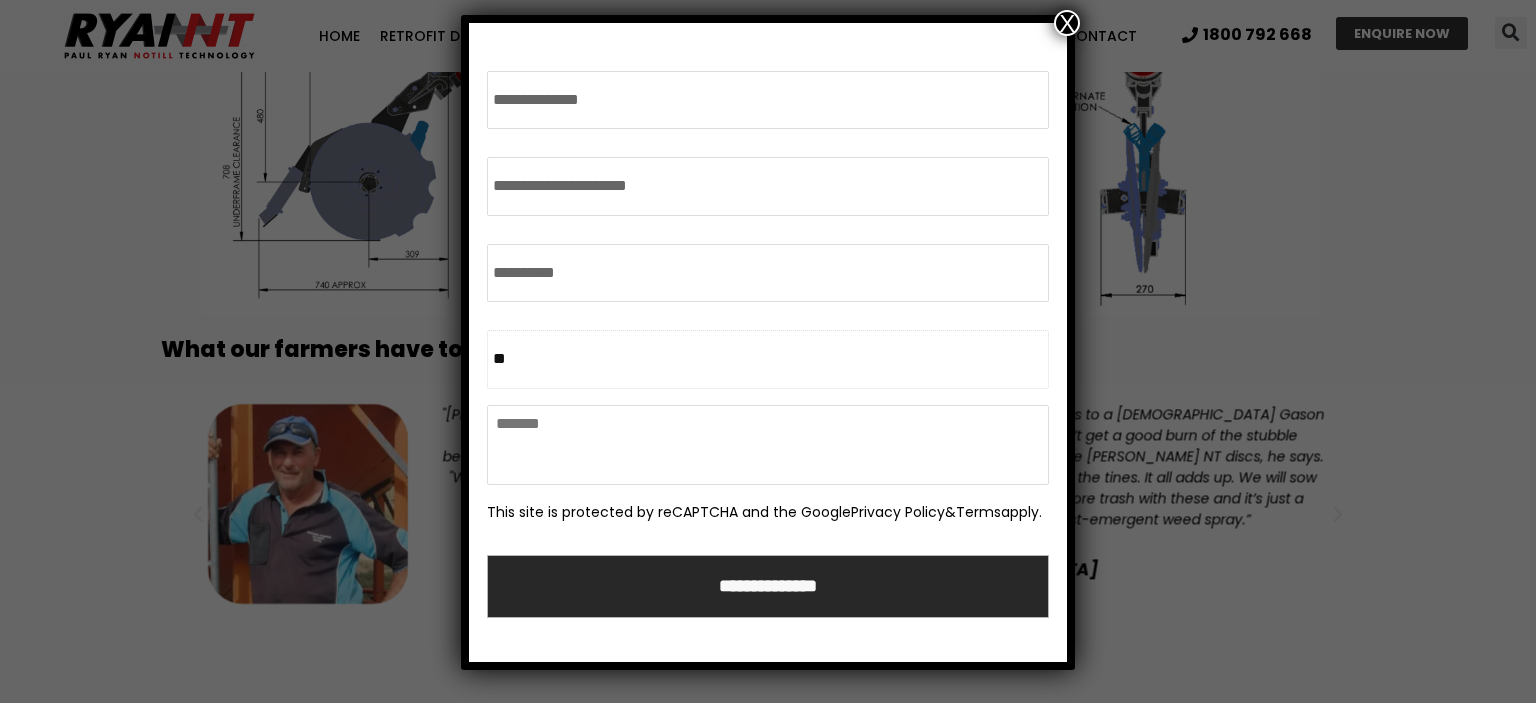 type on "*" 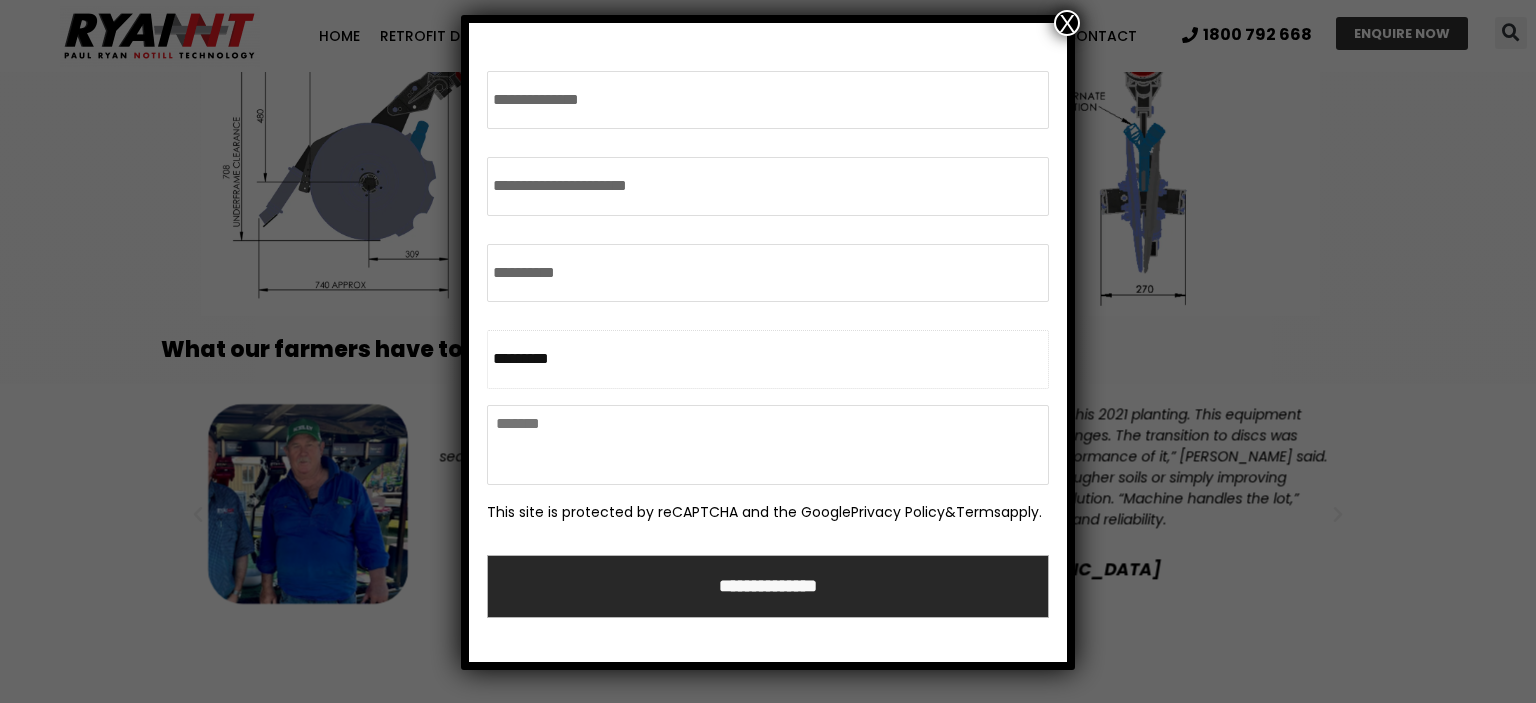 type on "*********" 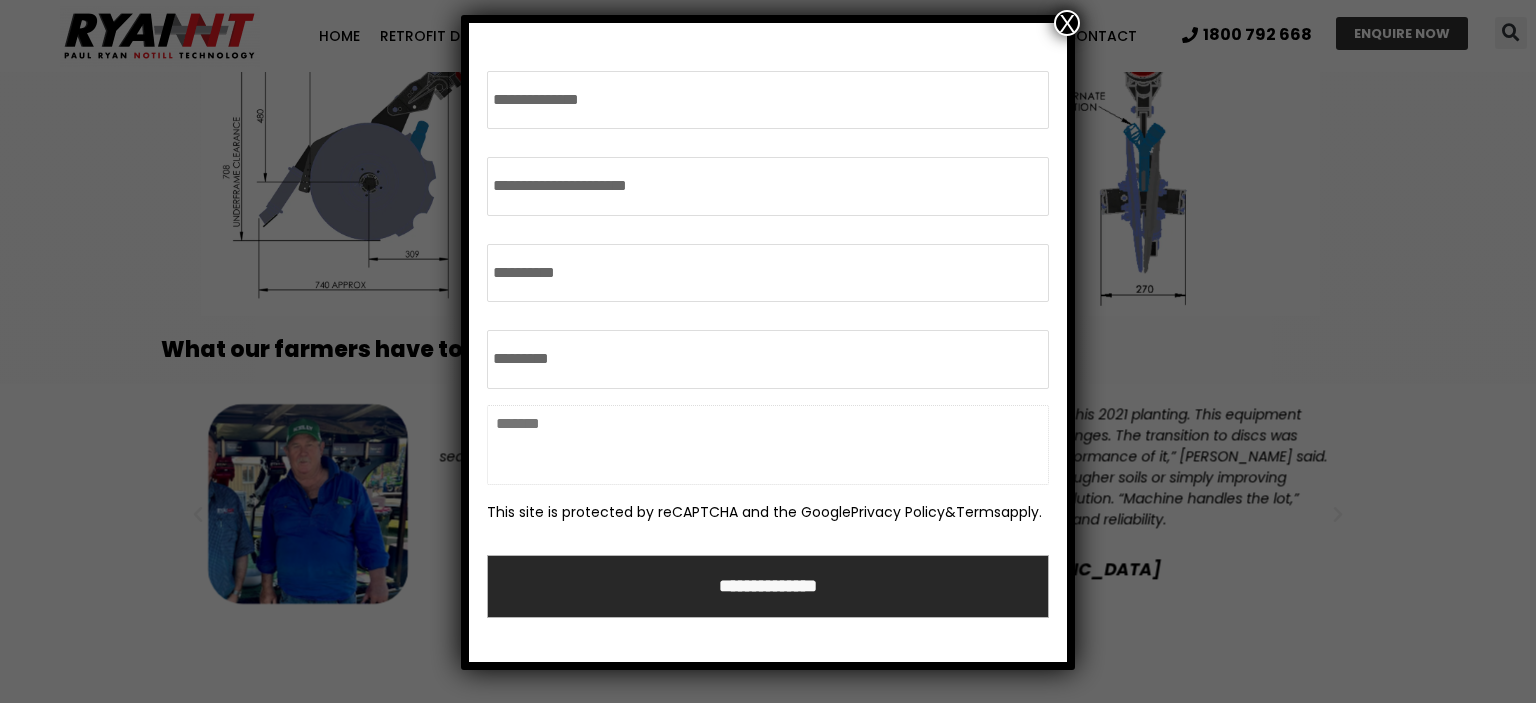 click on "Message" at bounding box center [768, 445] 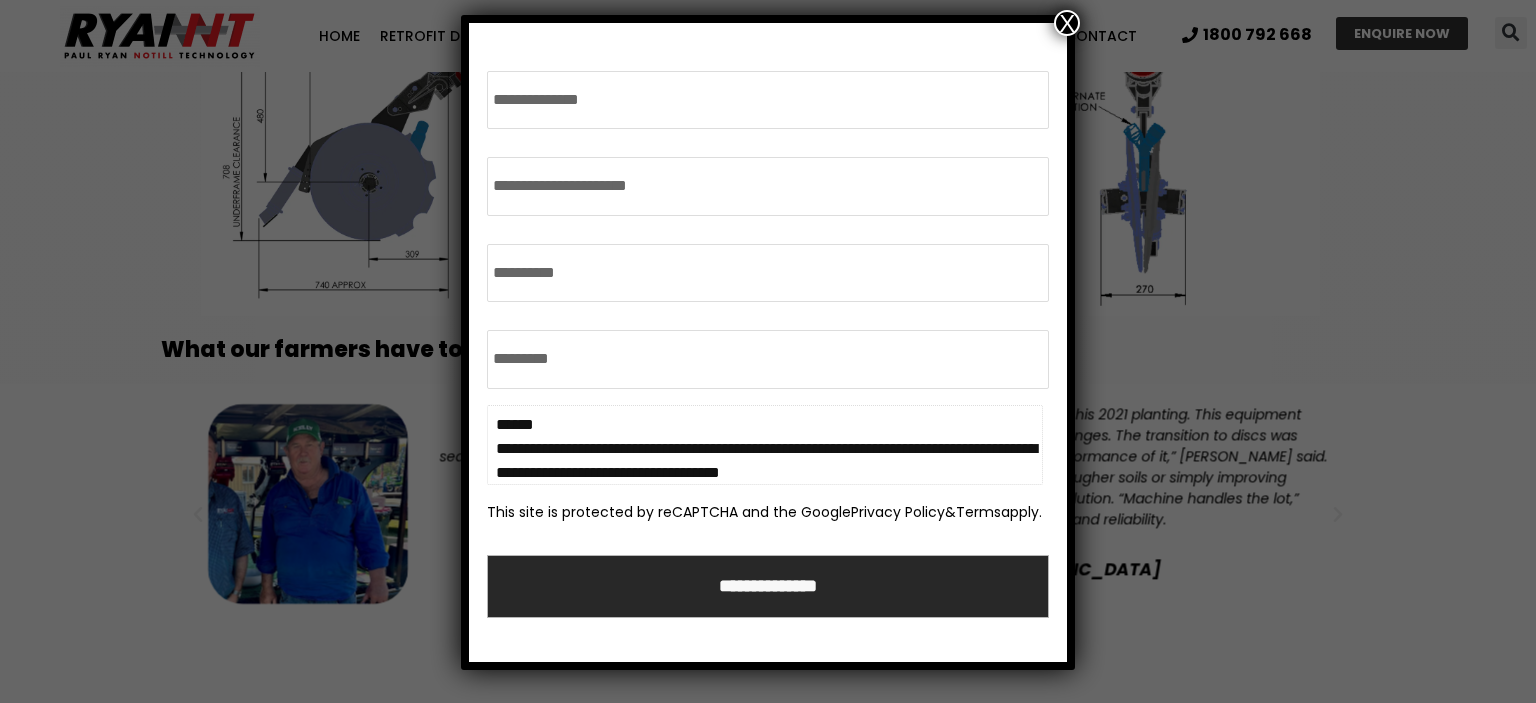 scroll, scrollTop: 47, scrollLeft: 0, axis: vertical 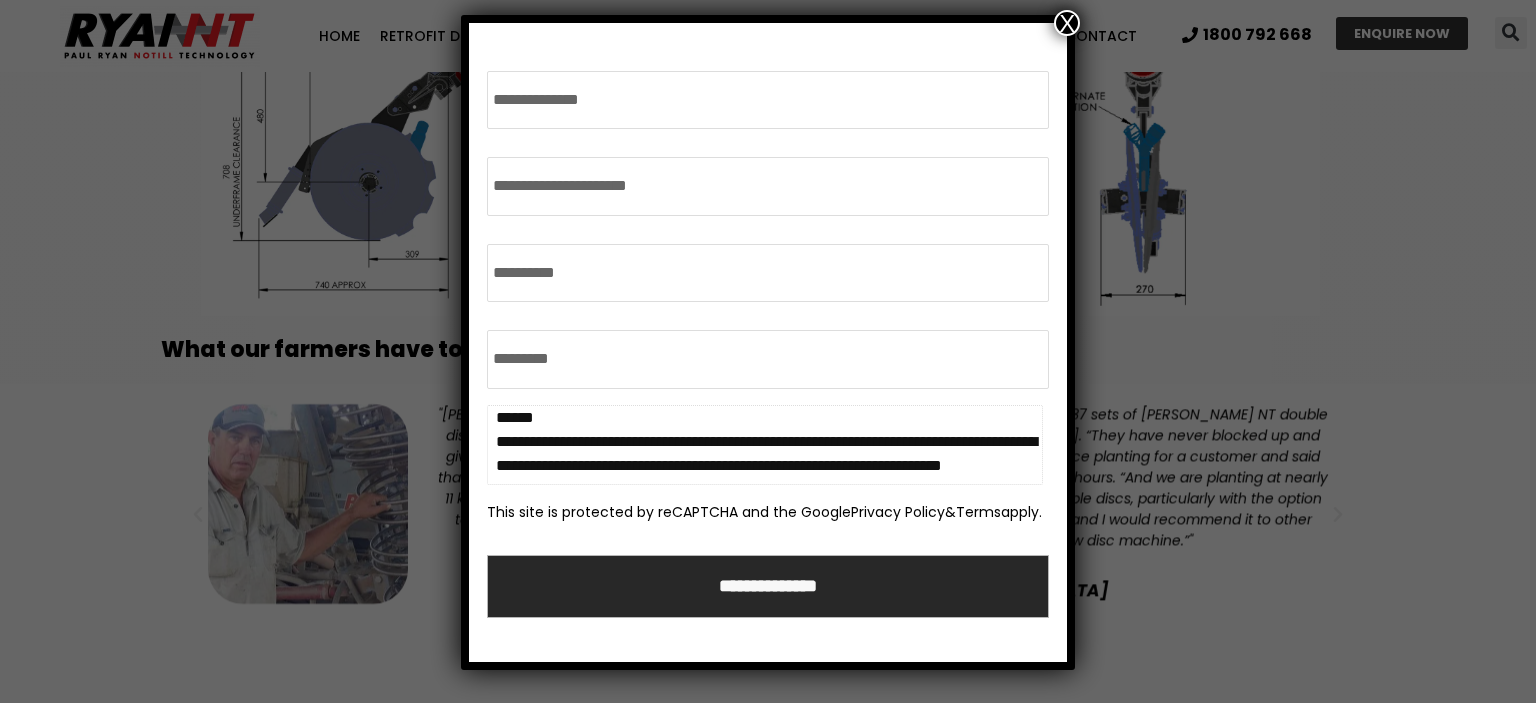 click on "**********" at bounding box center (765, 445) 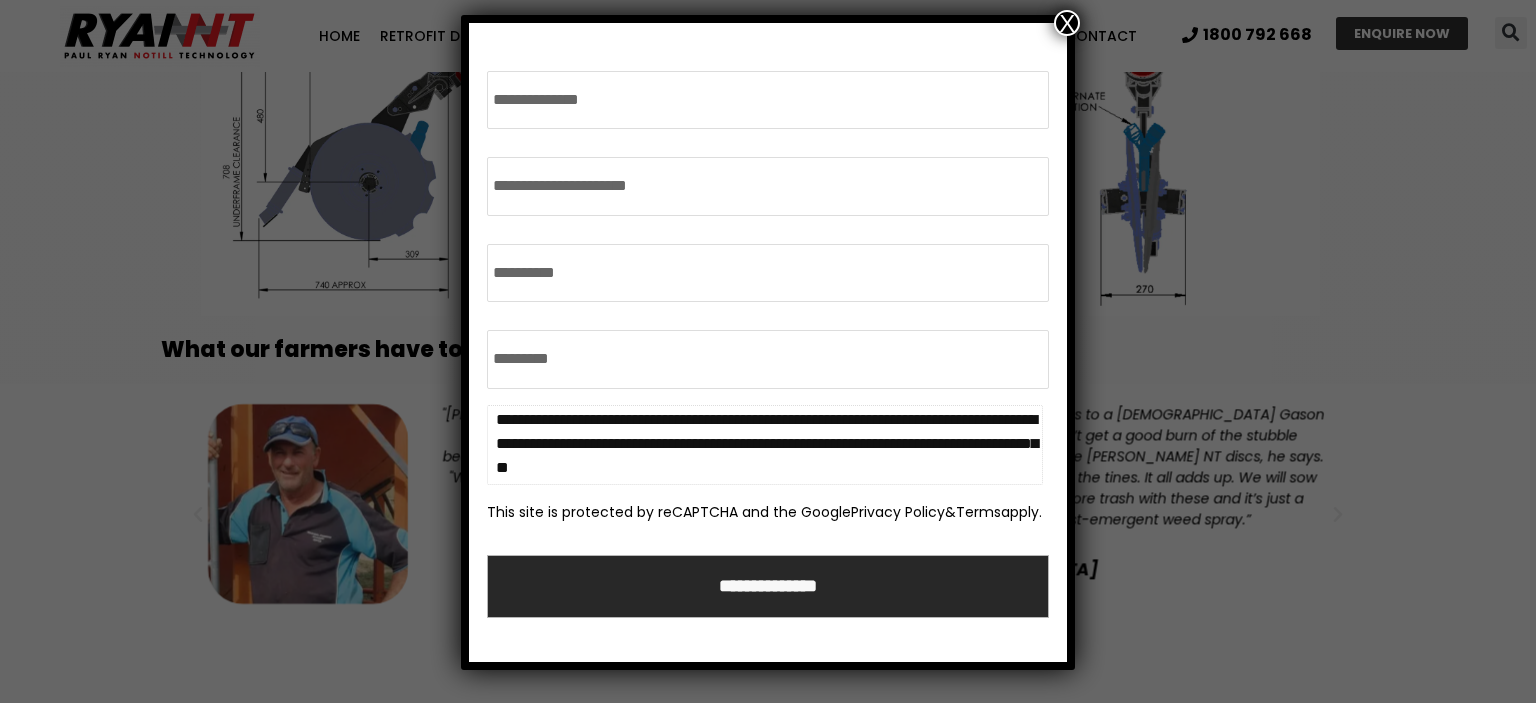 scroll, scrollTop: 53, scrollLeft: 0, axis: vertical 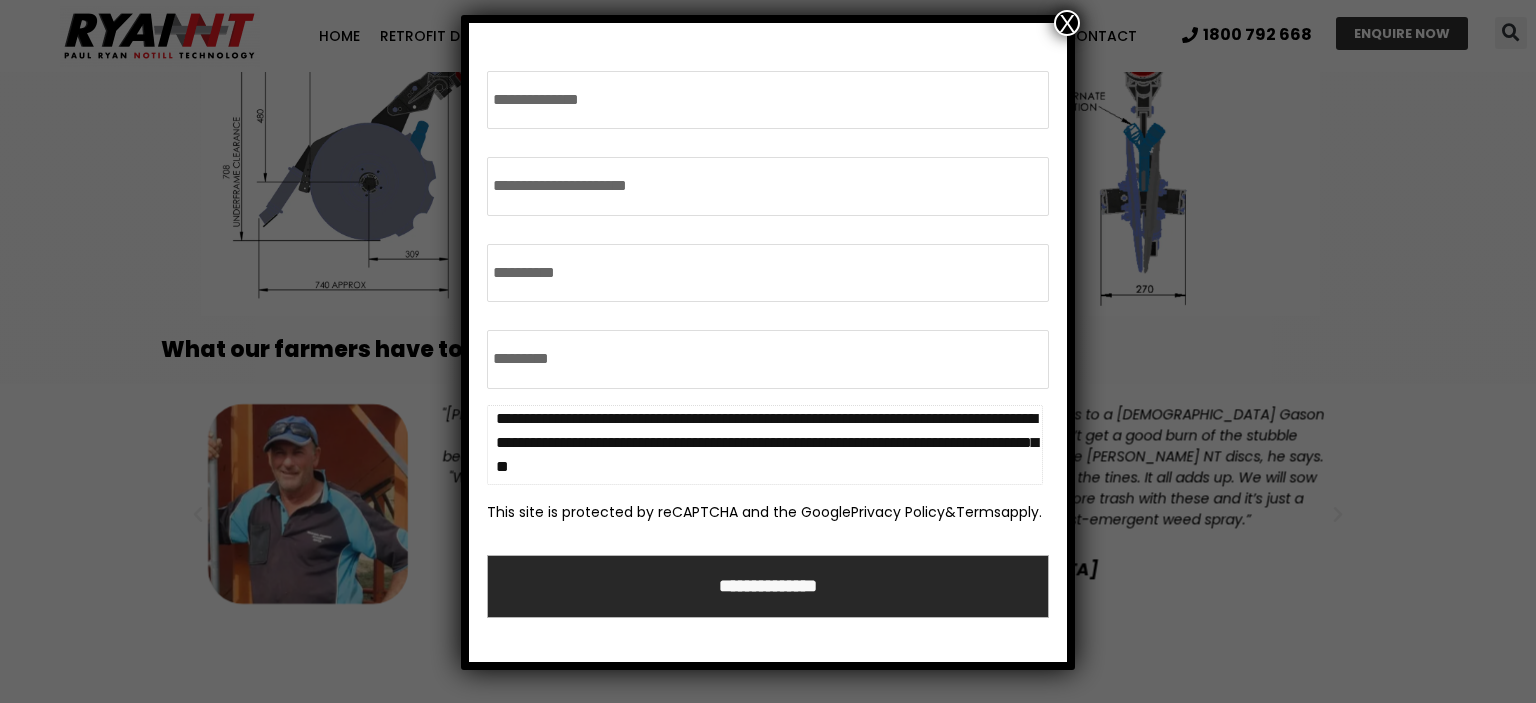 click on "**********" at bounding box center (765, 445) 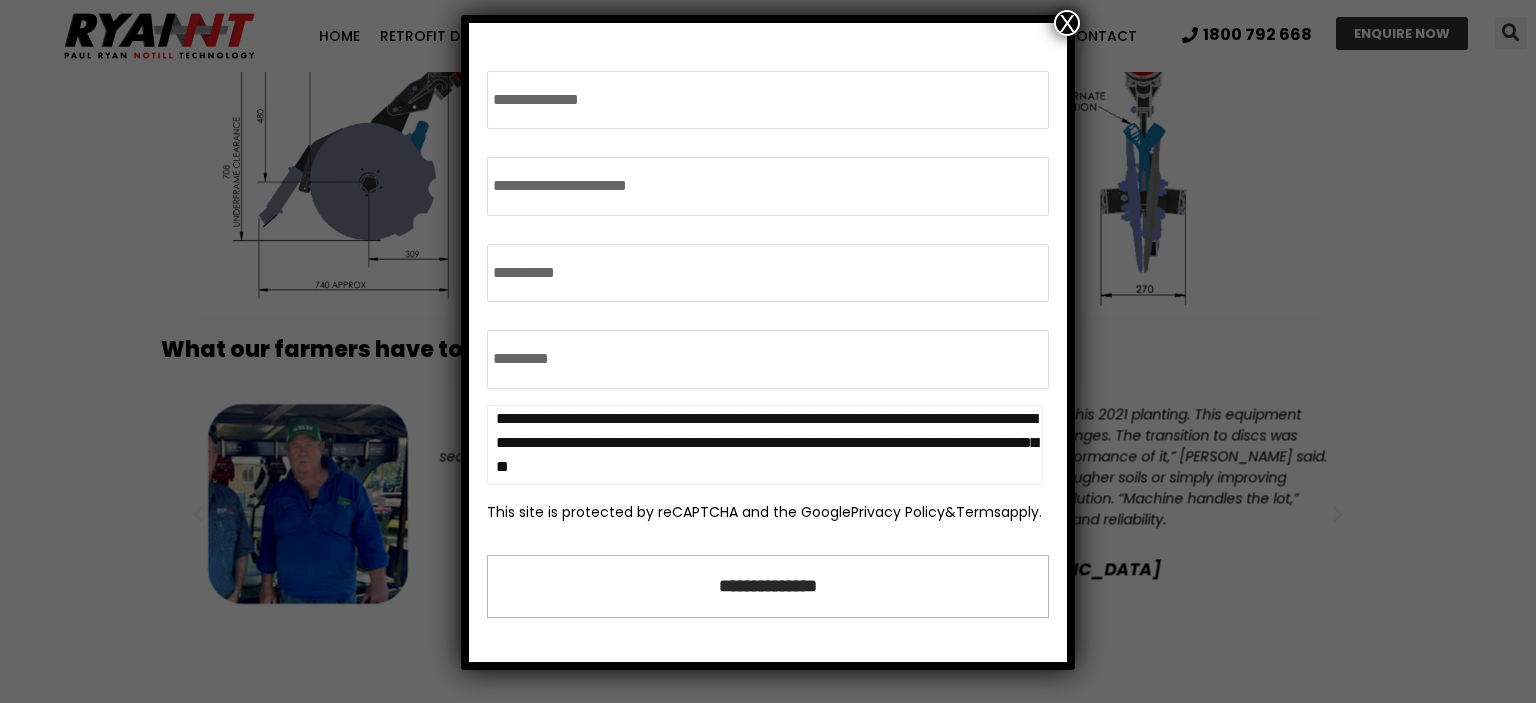 type on "**********" 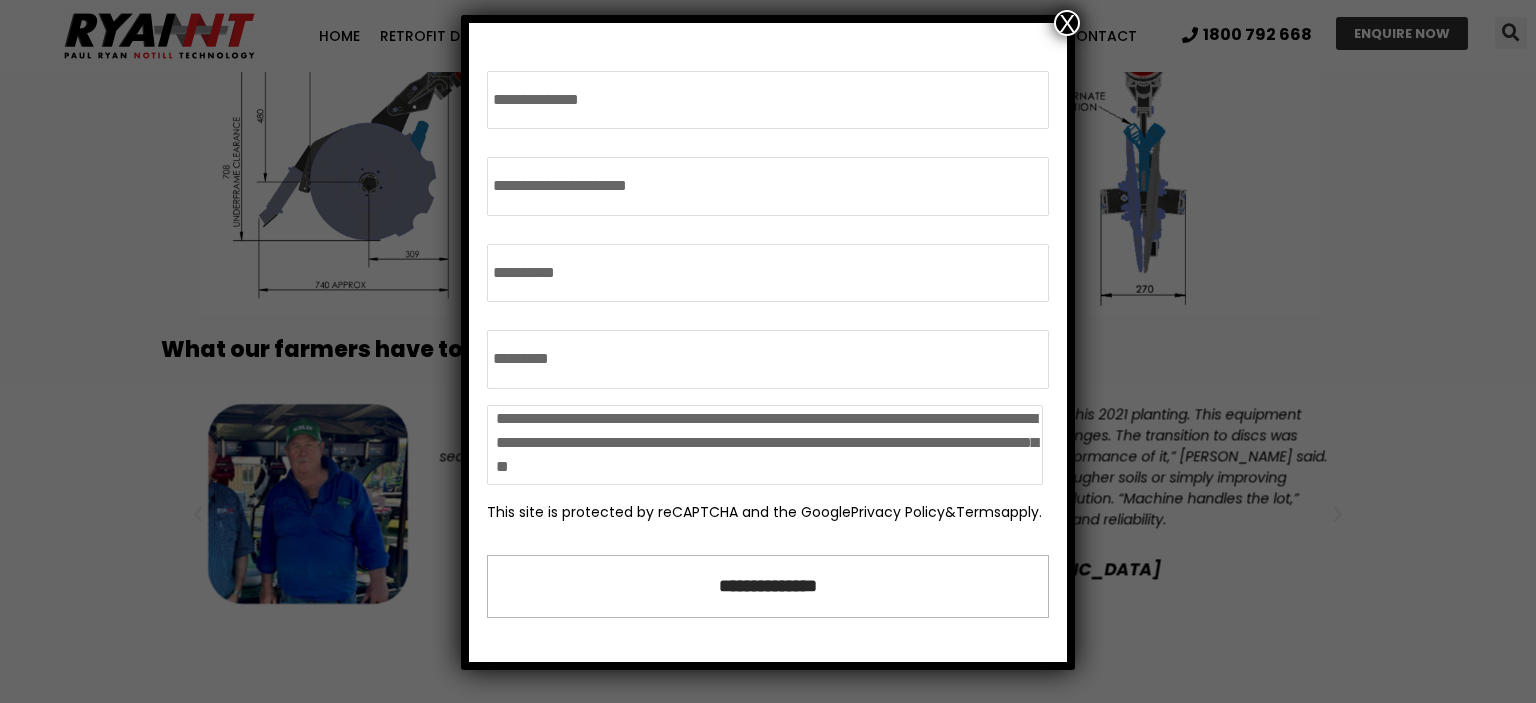 click on "**********" at bounding box center [768, 586] 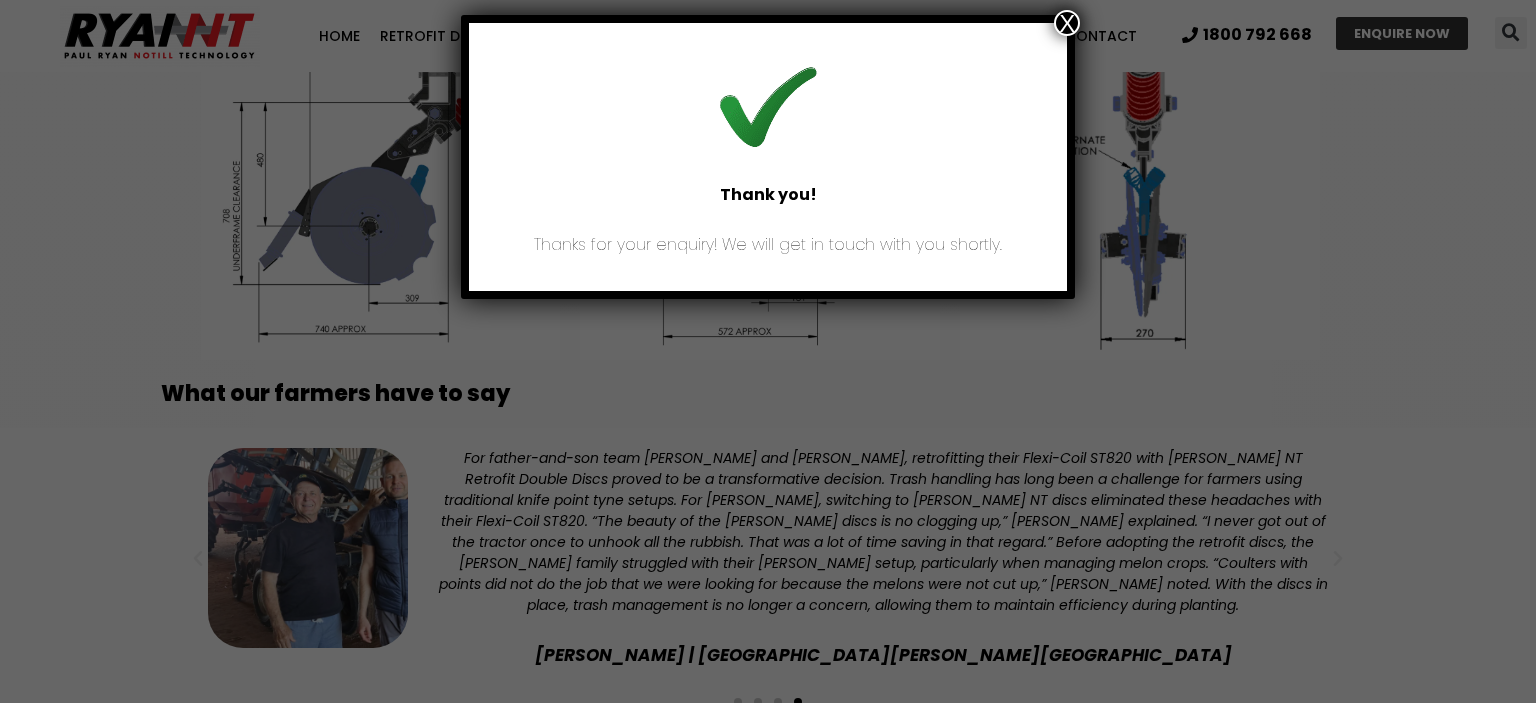 scroll, scrollTop: 0, scrollLeft: 0, axis: both 